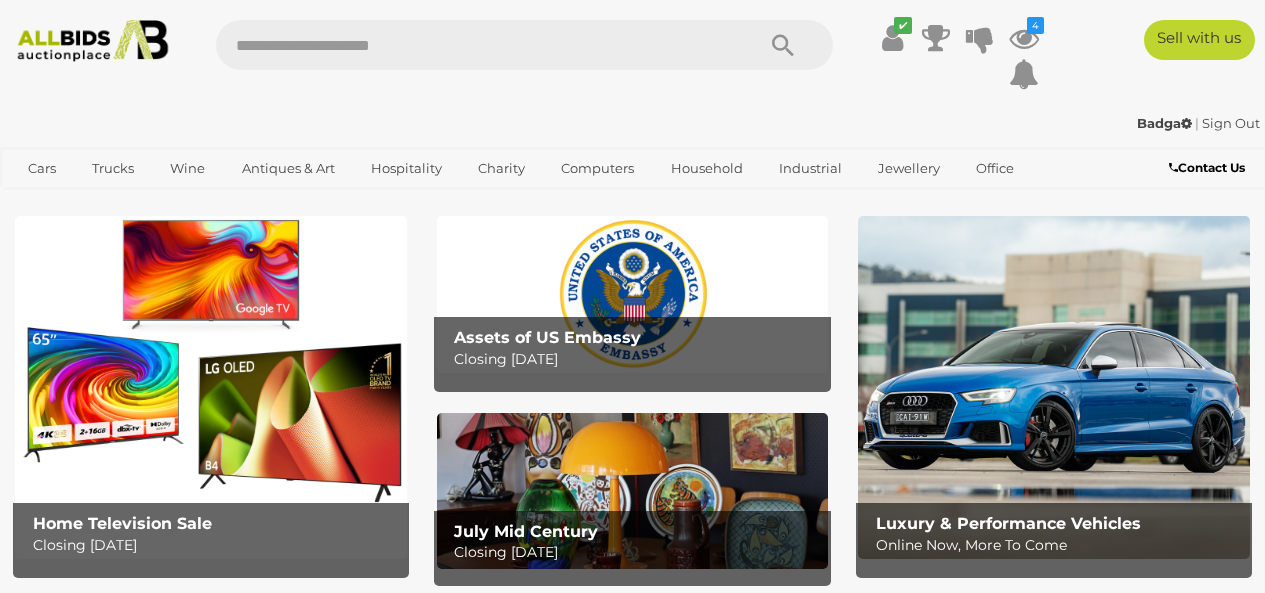 scroll, scrollTop: 0, scrollLeft: 0, axis: both 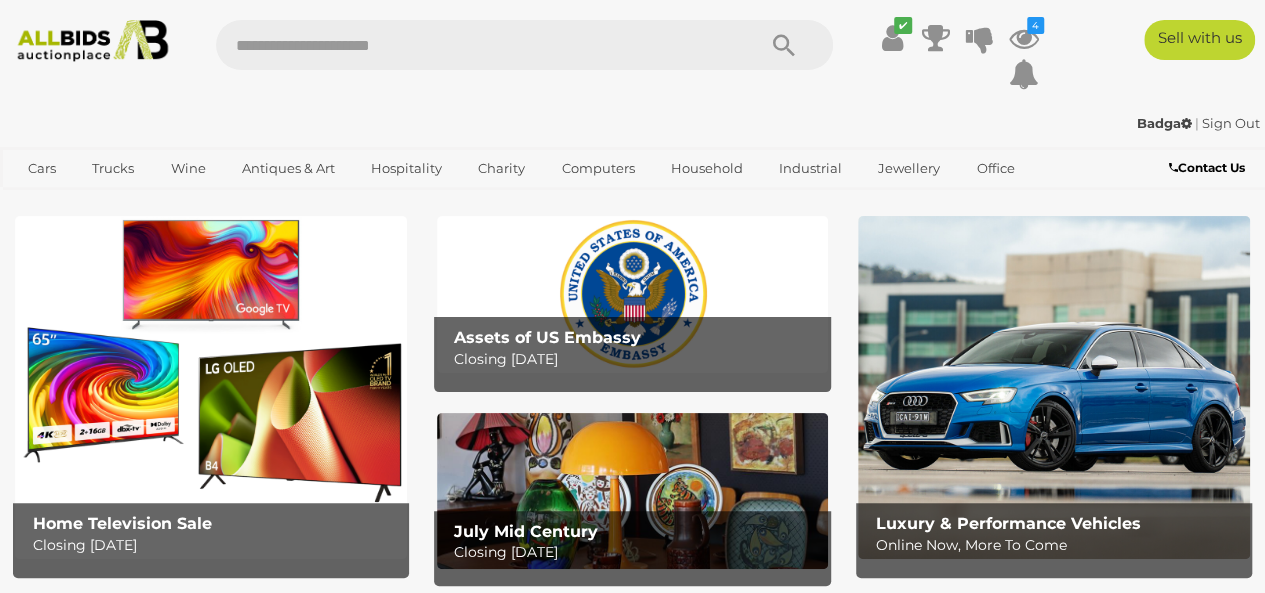 click at bounding box center [633, 294] 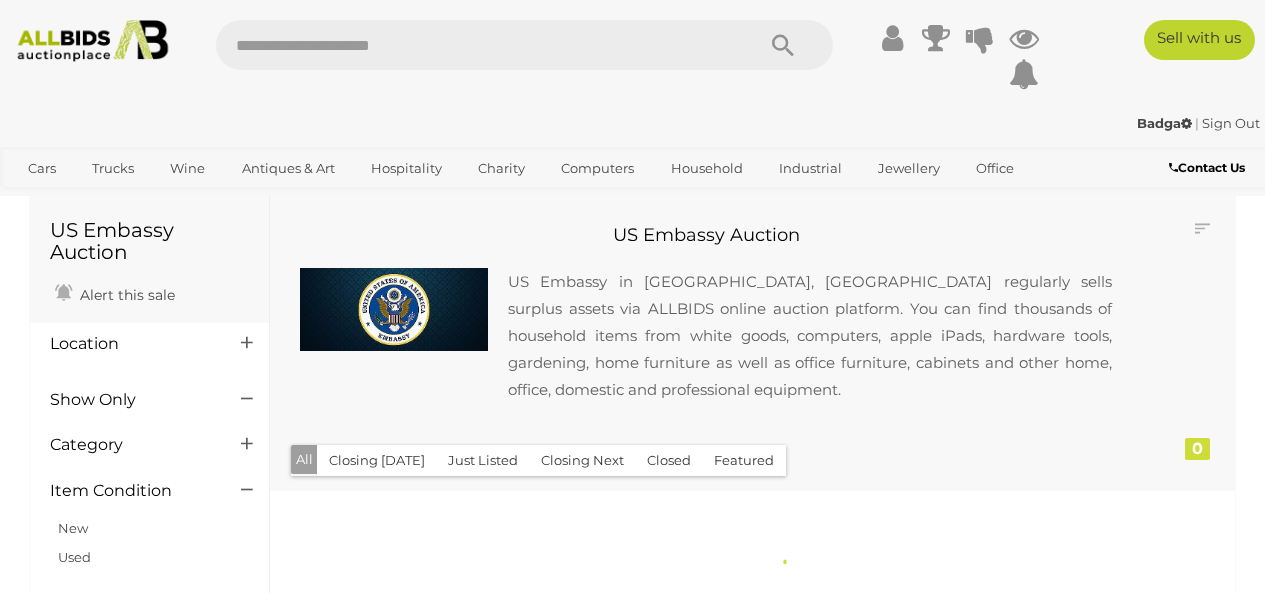 scroll, scrollTop: 0, scrollLeft: 0, axis: both 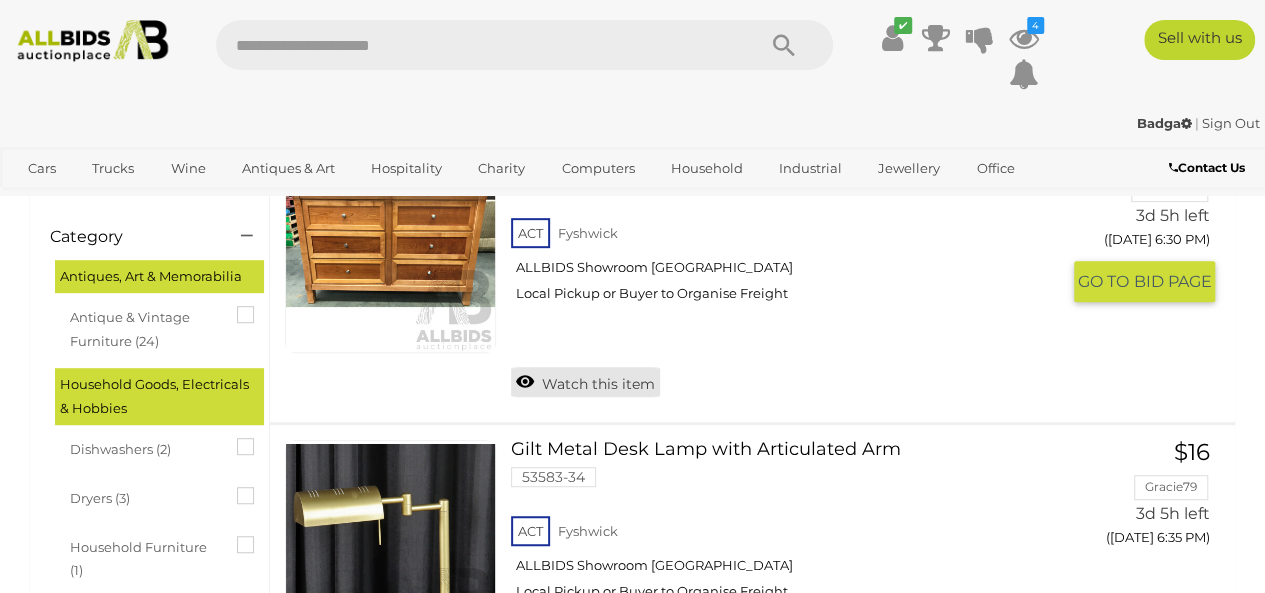 click on "Watch this item" at bounding box center (585, 382) 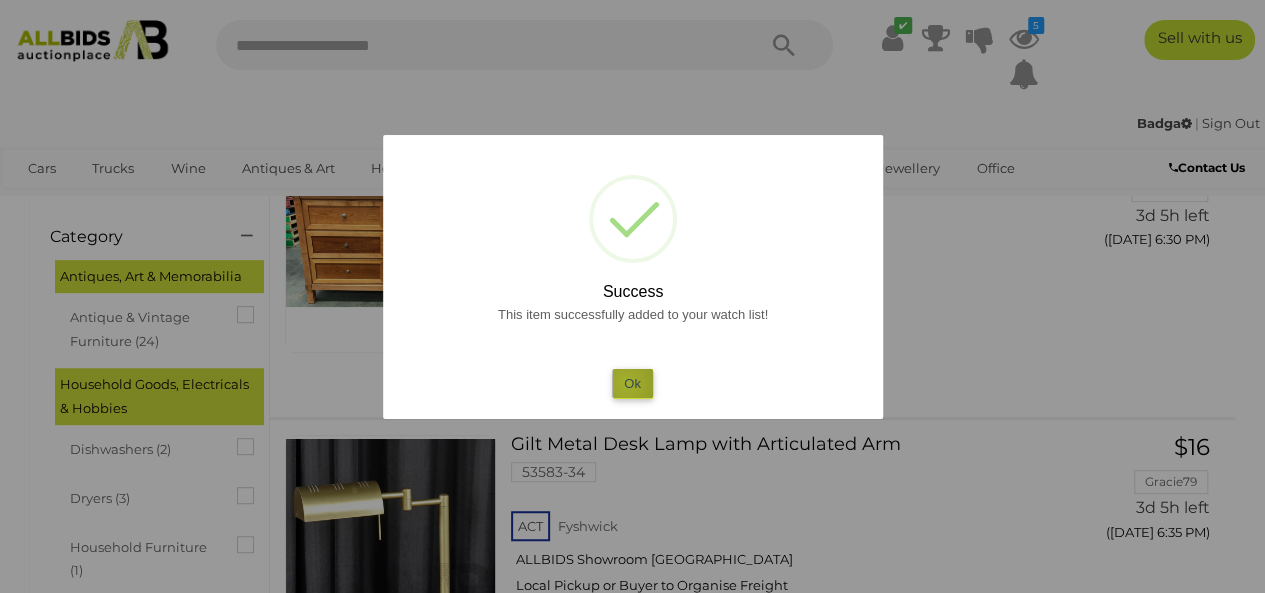 click on "Ok" at bounding box center [632, 383] 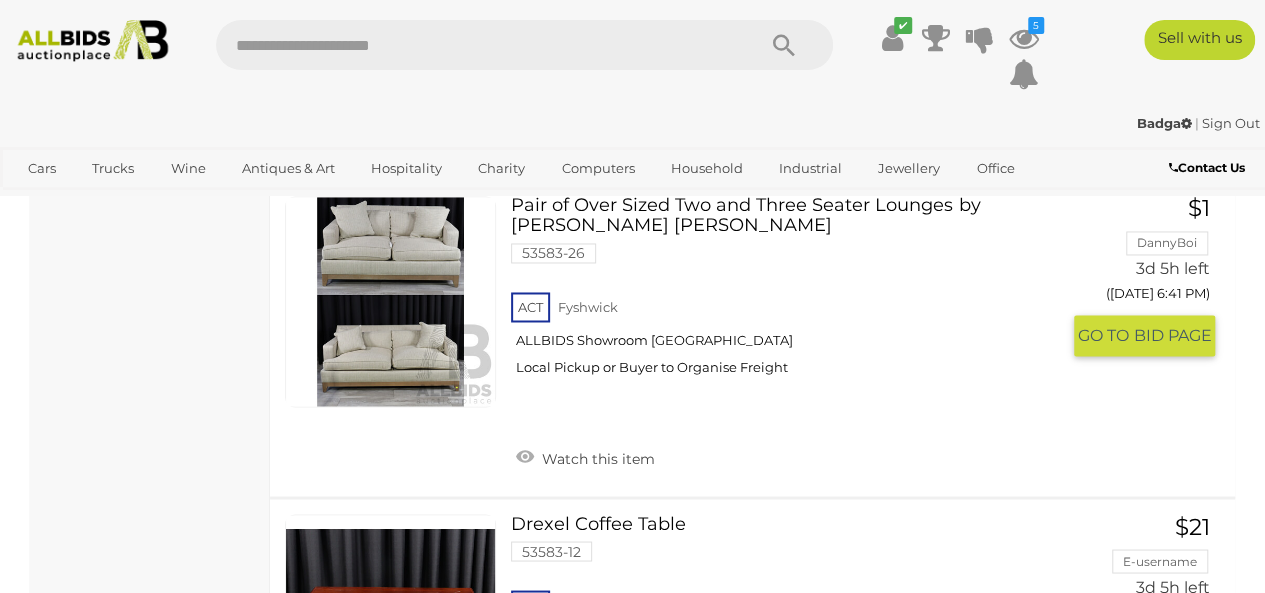 scroll, scrollTop: 1400, scrollLeft: 0, axis: vertical 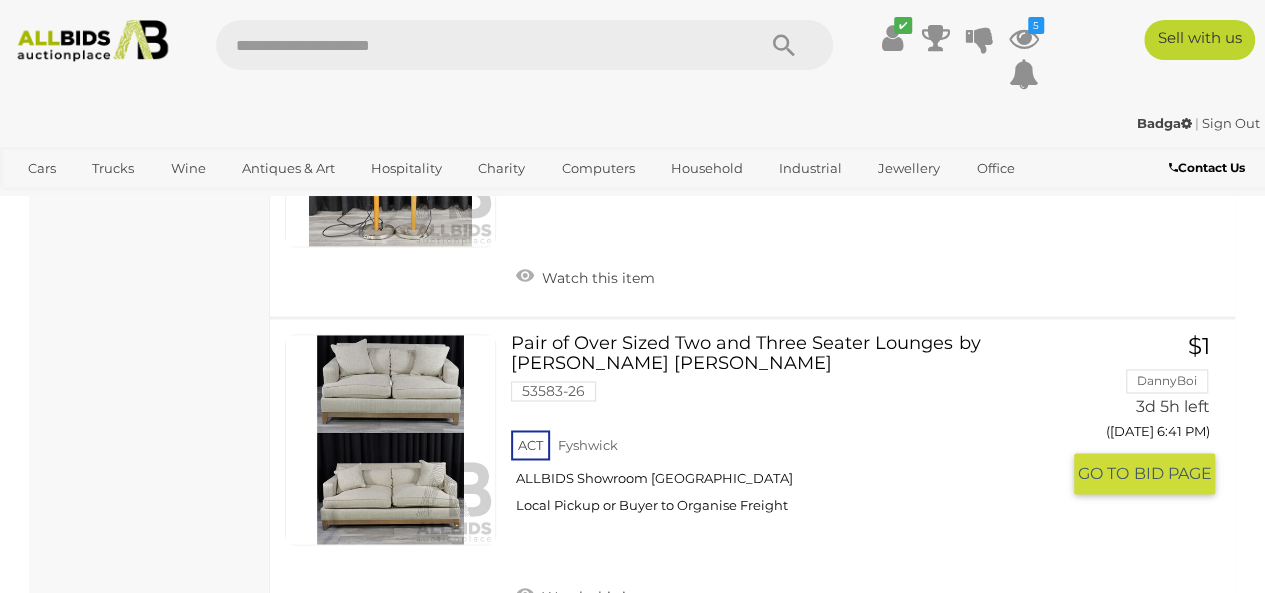 click on "Pair of Over Sized Two and Three Seater Lounges by Ethan Allen
53583-26
ACT
Fyshwick" at bounding box center (792, 431) 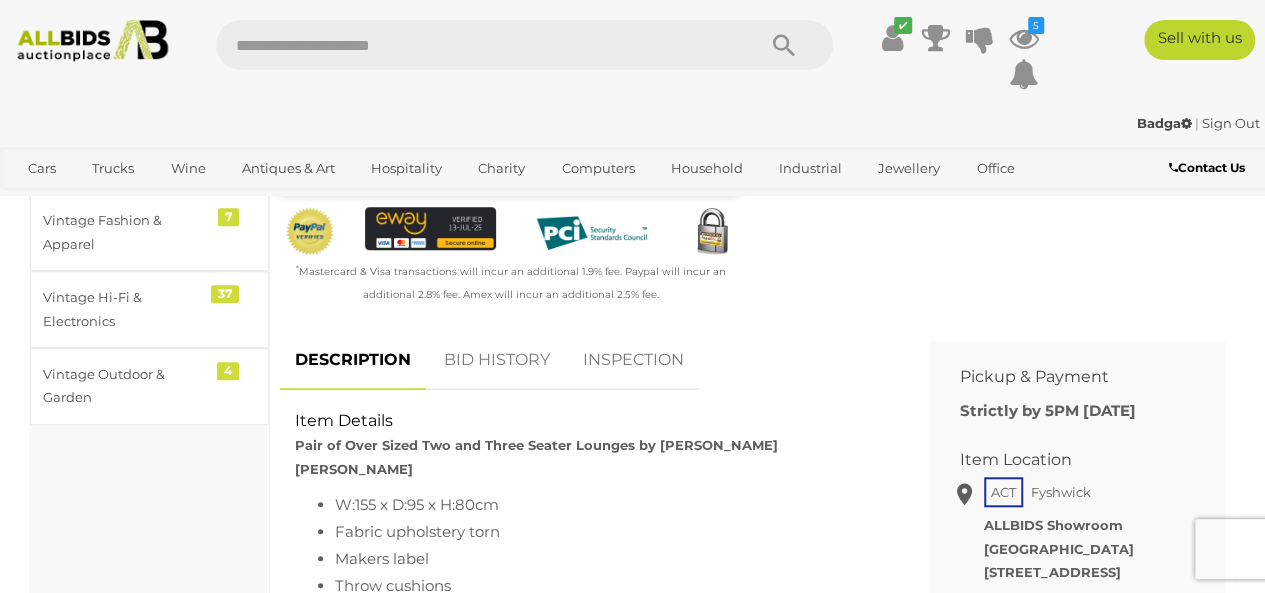 scroll, scrollTop: 800, scrollLeft: 0, axis: vertical 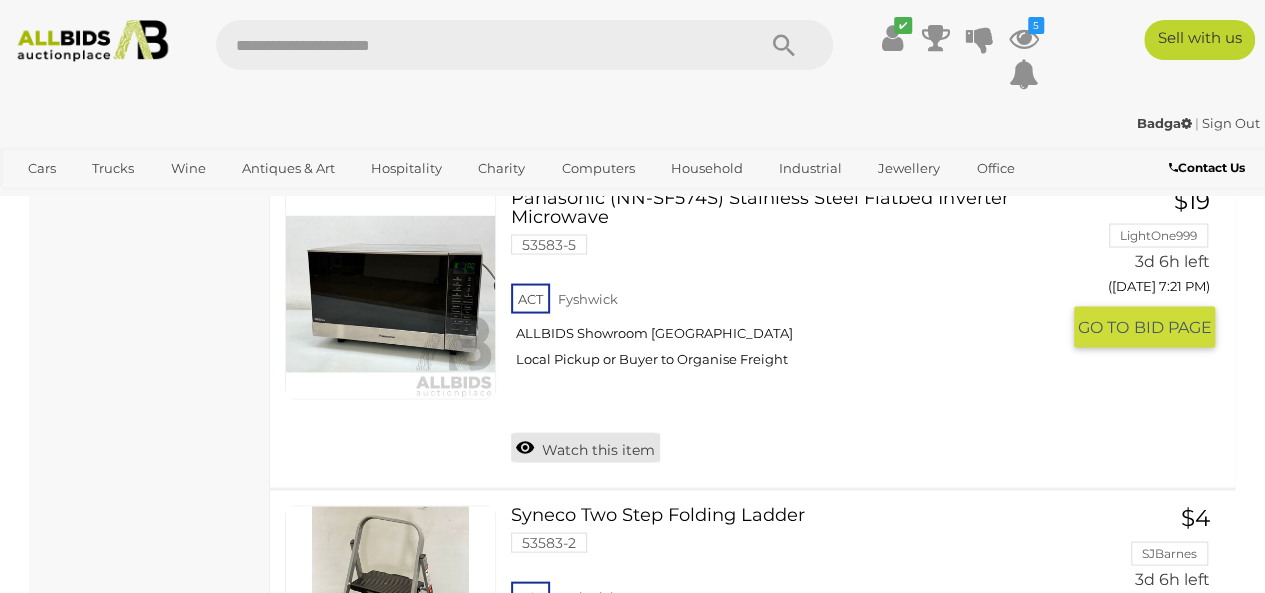 click on "Watch this item" at bounding box center (585, 447) 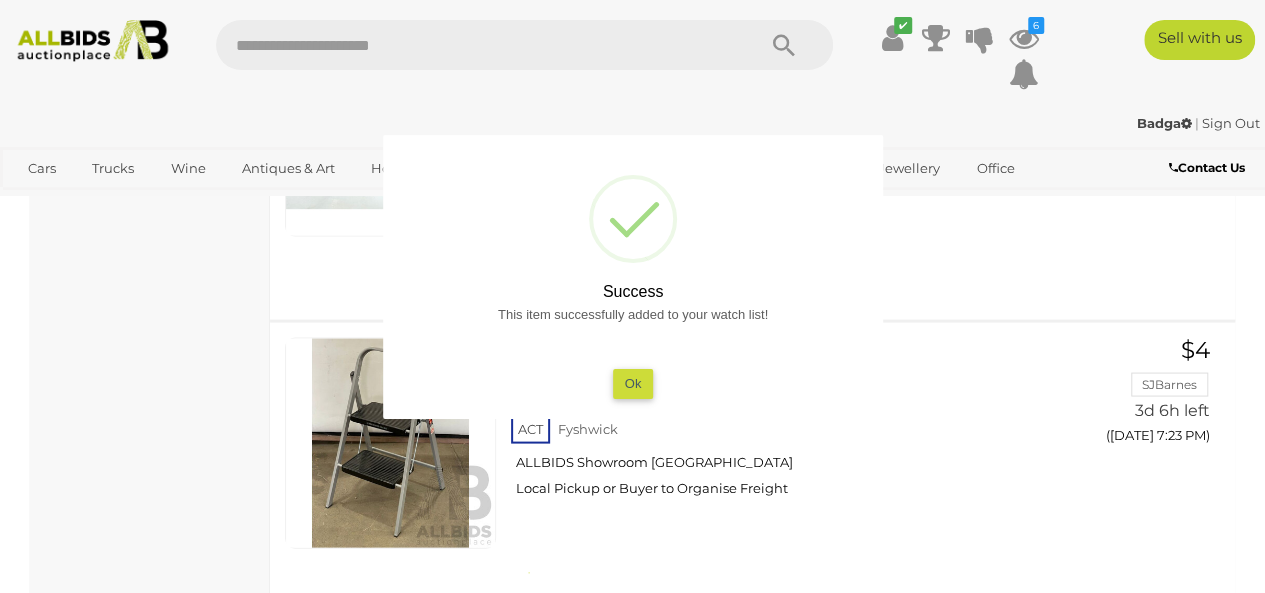 scroll, scrollTop: 9612, scrollLeft: 0, axis: vertical 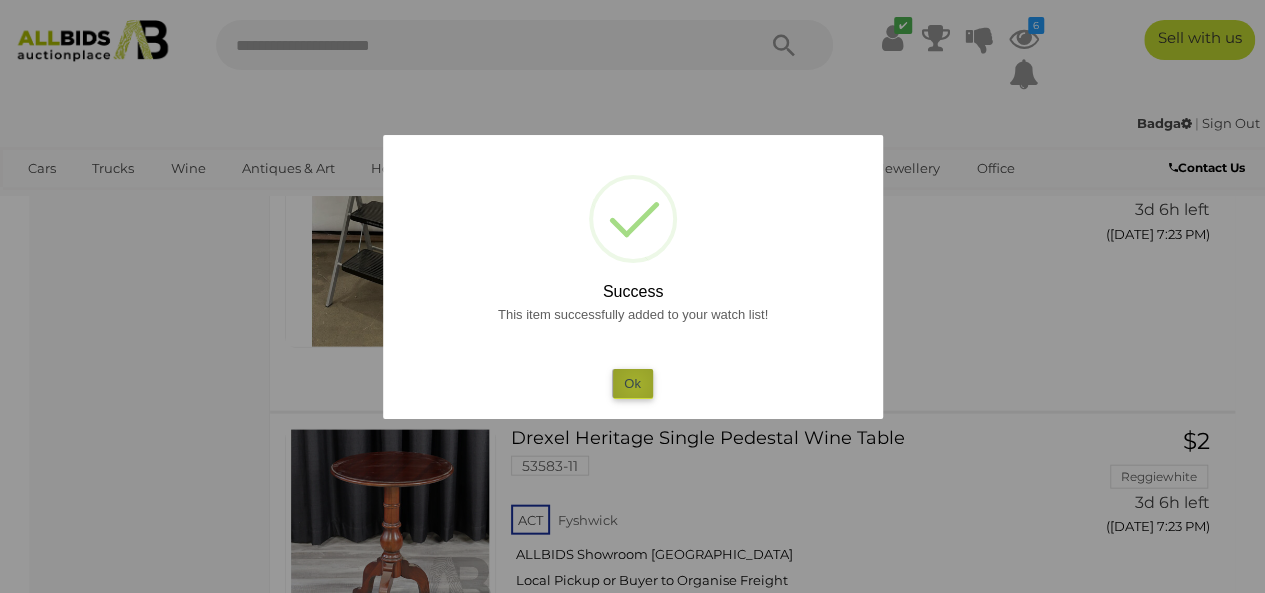 click on "Ok" at bounding box center [632, 383] 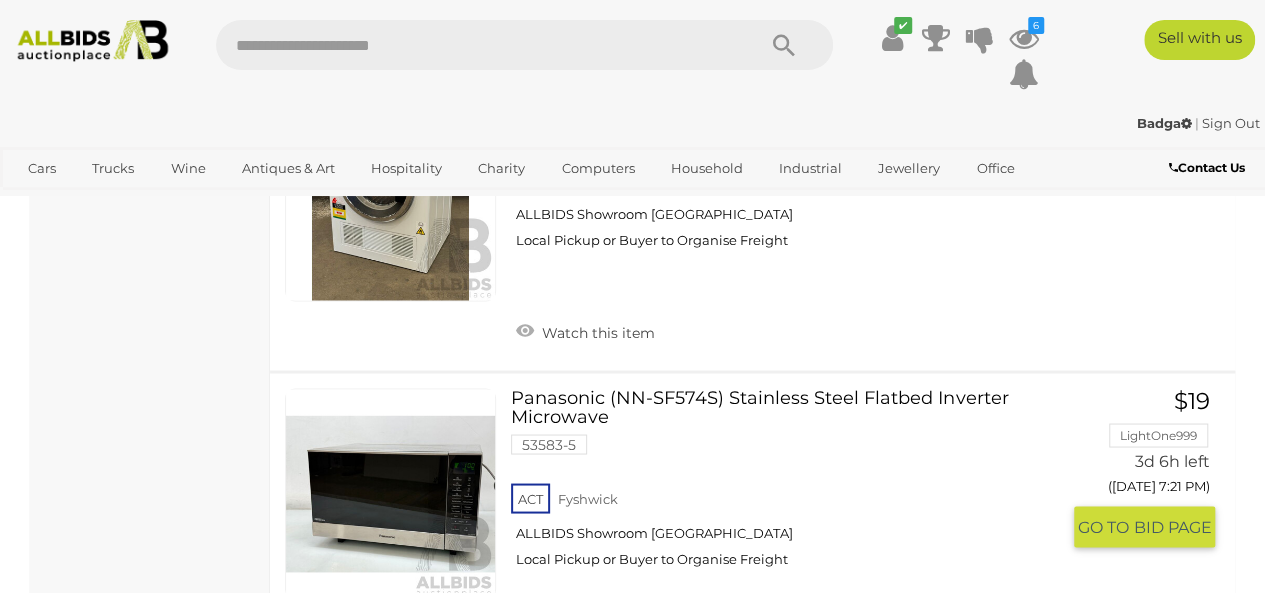 scroll, scrollTop: 9312, scrollLeft: 0, axis: vertical 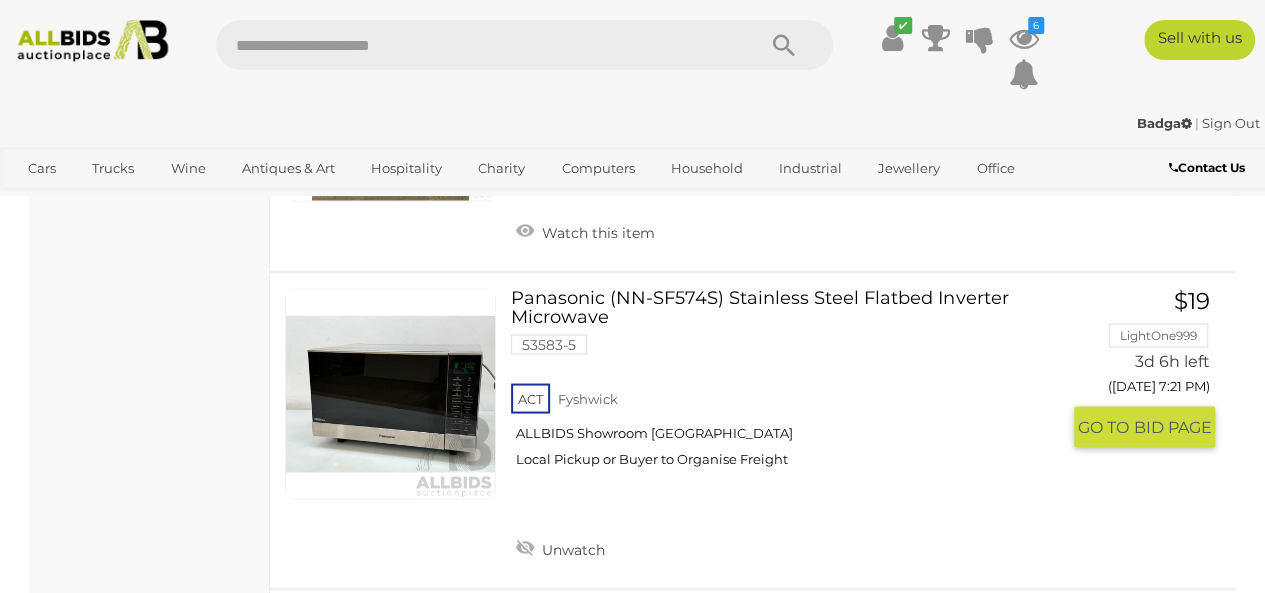 click on "Panasonic (NN-SF574S) Stainless Steel Flatbed Inverter Microwave
53583-5
ACT
Fyshwick" at bounding box center [792, 385] 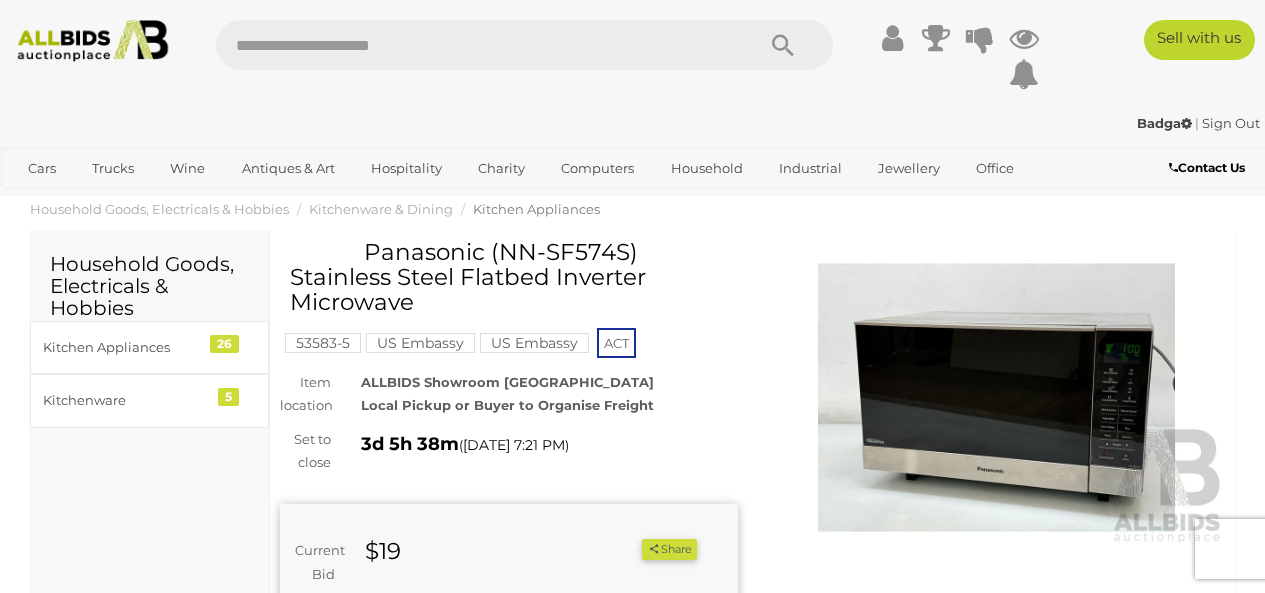 scroll, scrollTop: 0, scrollLeft: 0, axis: both 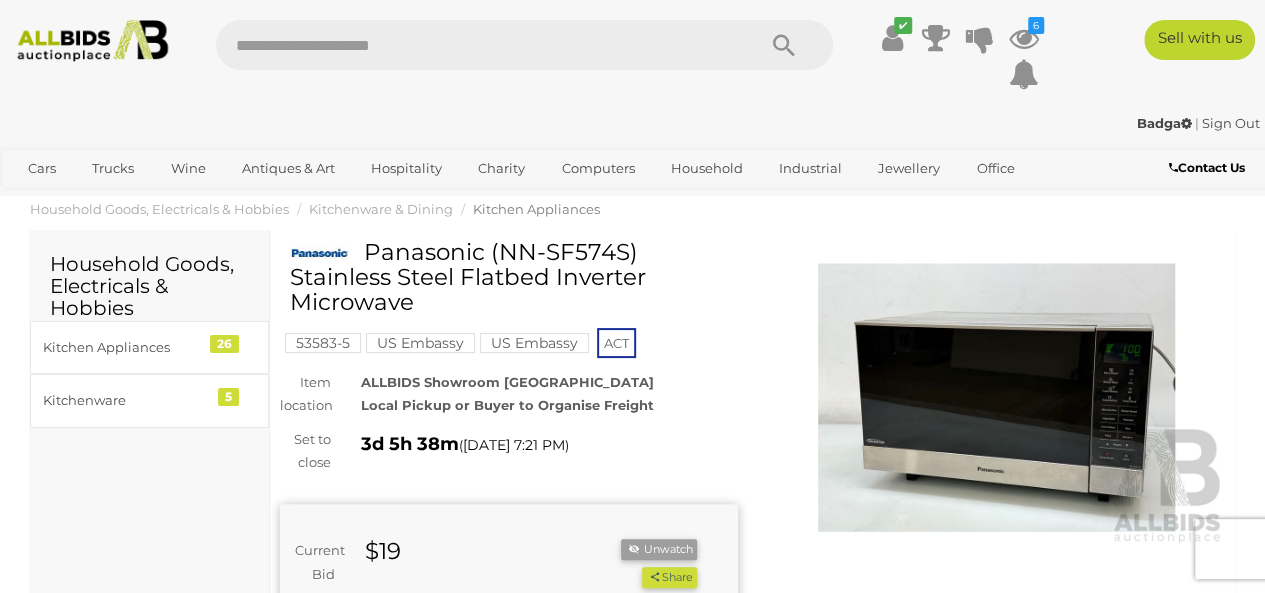click at bounding box center [997, 397] 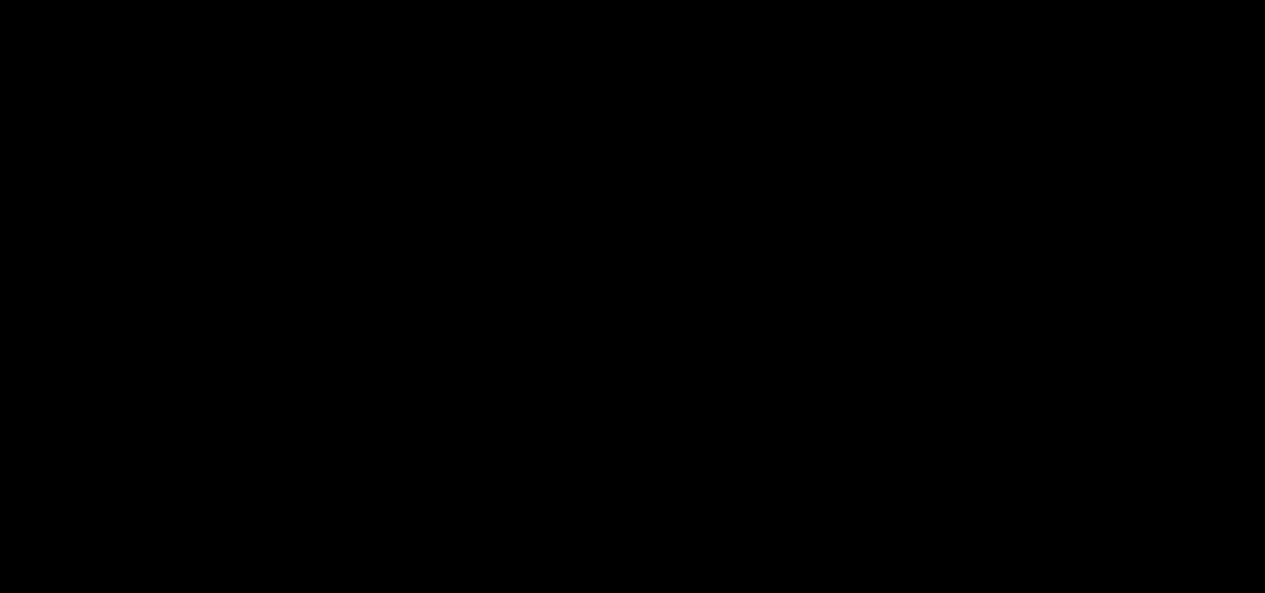 click at bounding box center [632, 291] 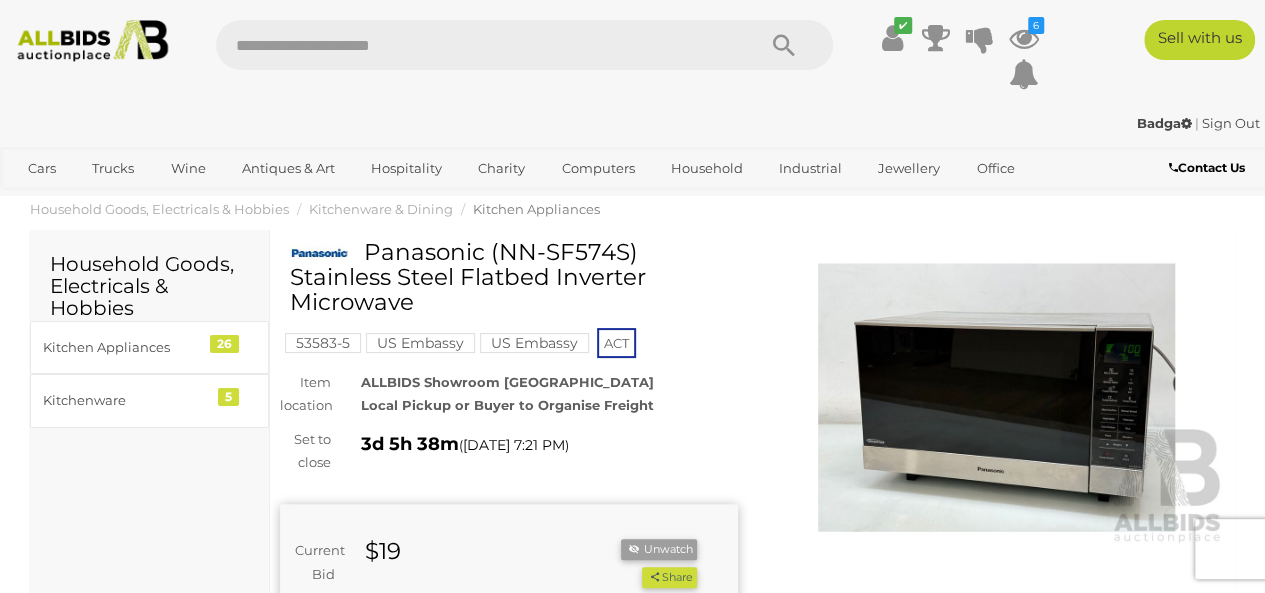 click at bounding box center (997, 397) 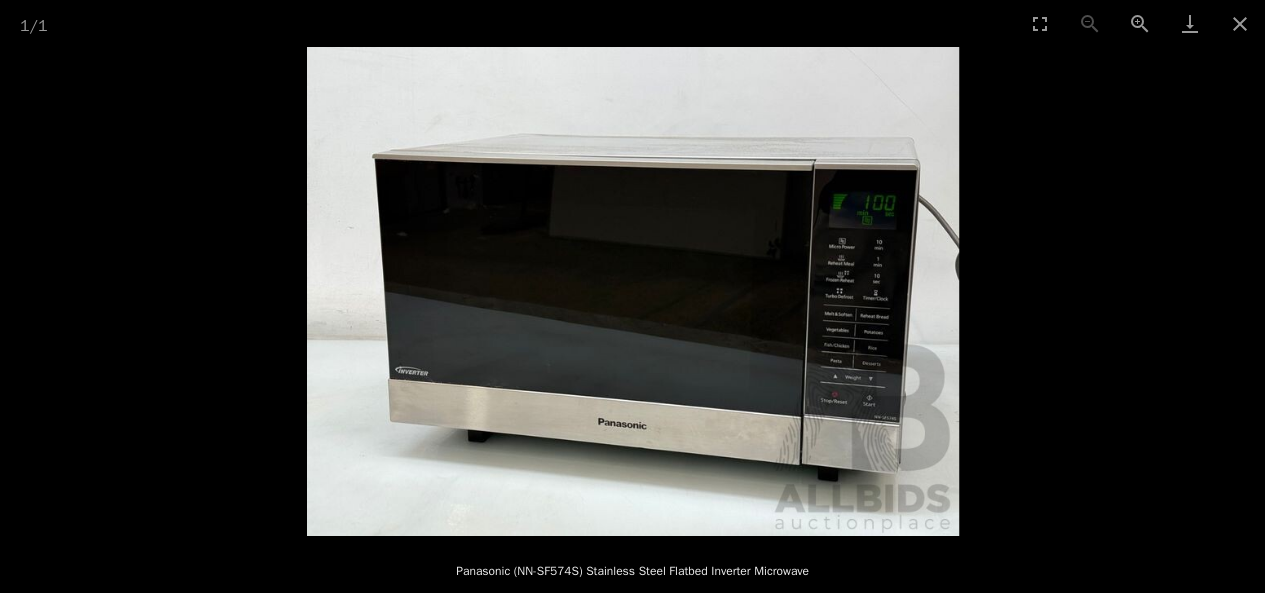 click at bounding box center [633, 291] 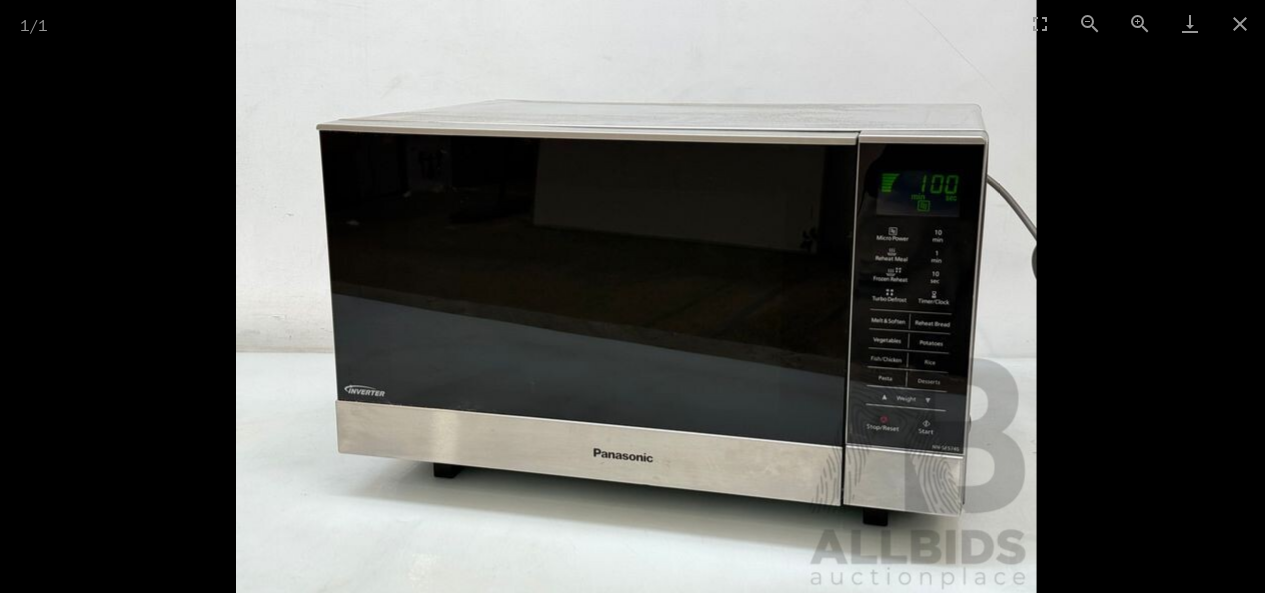 click at bounding box center [636, 293] 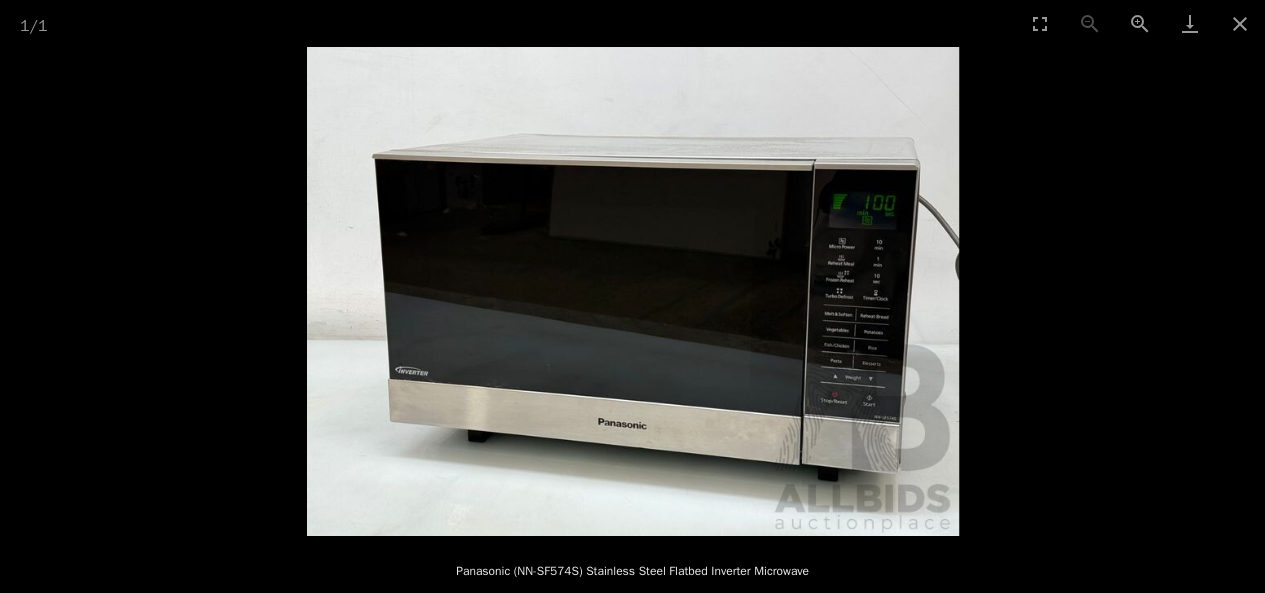 scroll, scrollTop: 100, scrollLeft: 0, axis: vertical 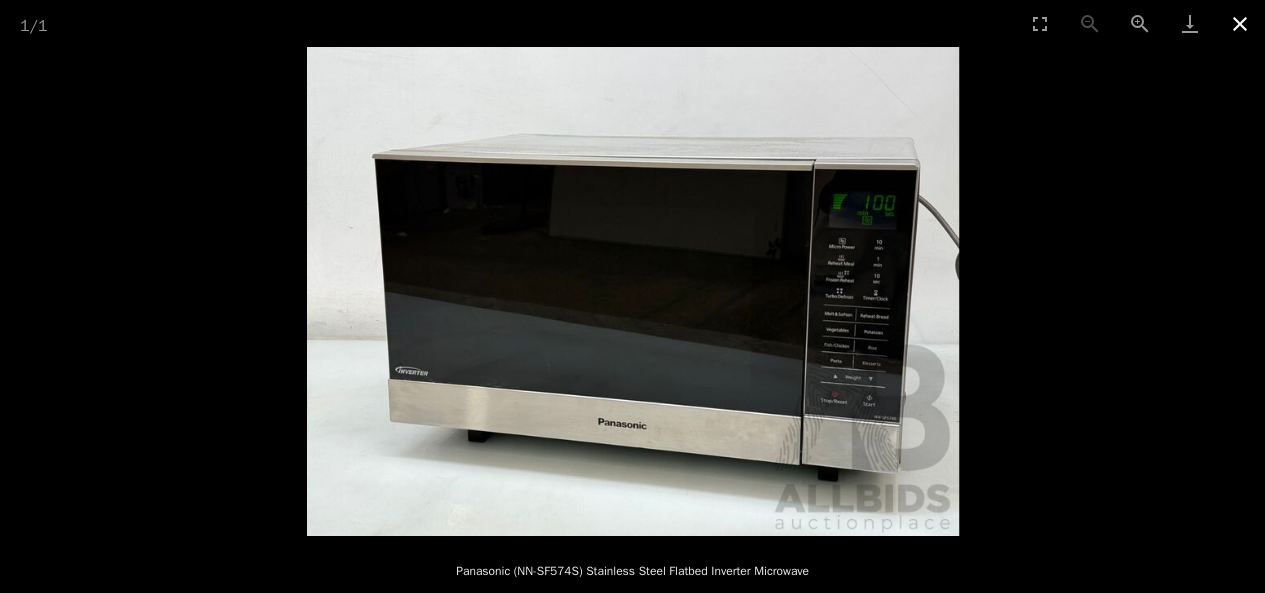 click at bounding box center (1240, 23) 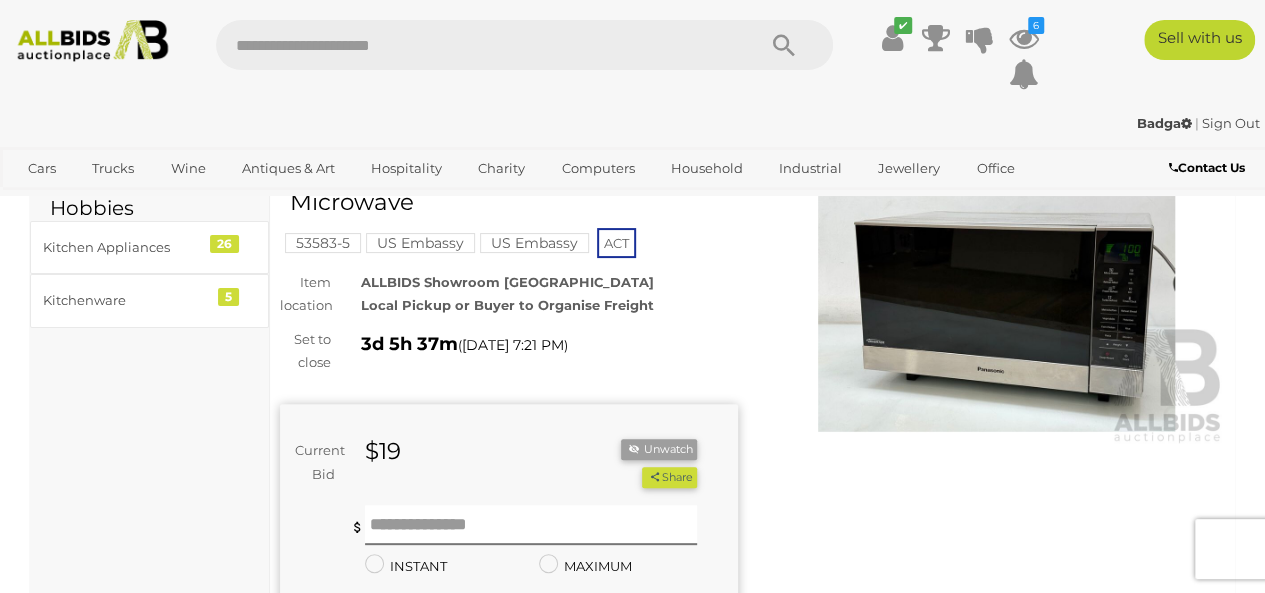 scroll, scrollTop: 0, scrollLeft: 0, axis: both 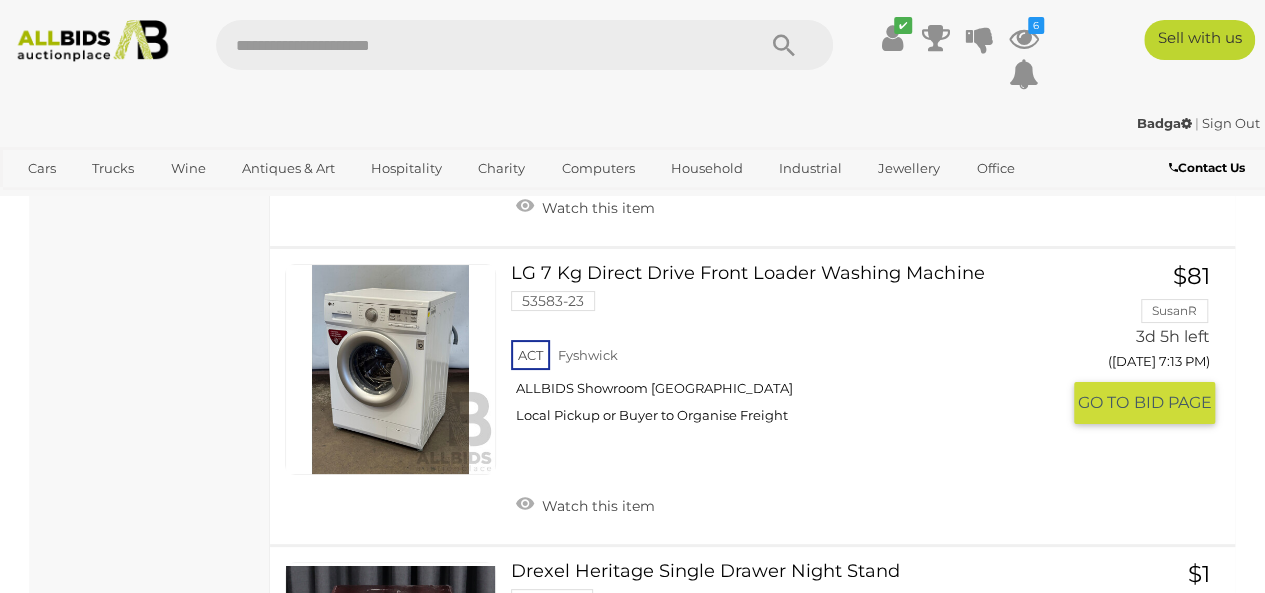 click on "LG 7 Kg Direct Drive Front Loader Washing Machine
53583-23
ACT
[GEOGRAPHIC_DATA]" at bounding box center [792, 351] 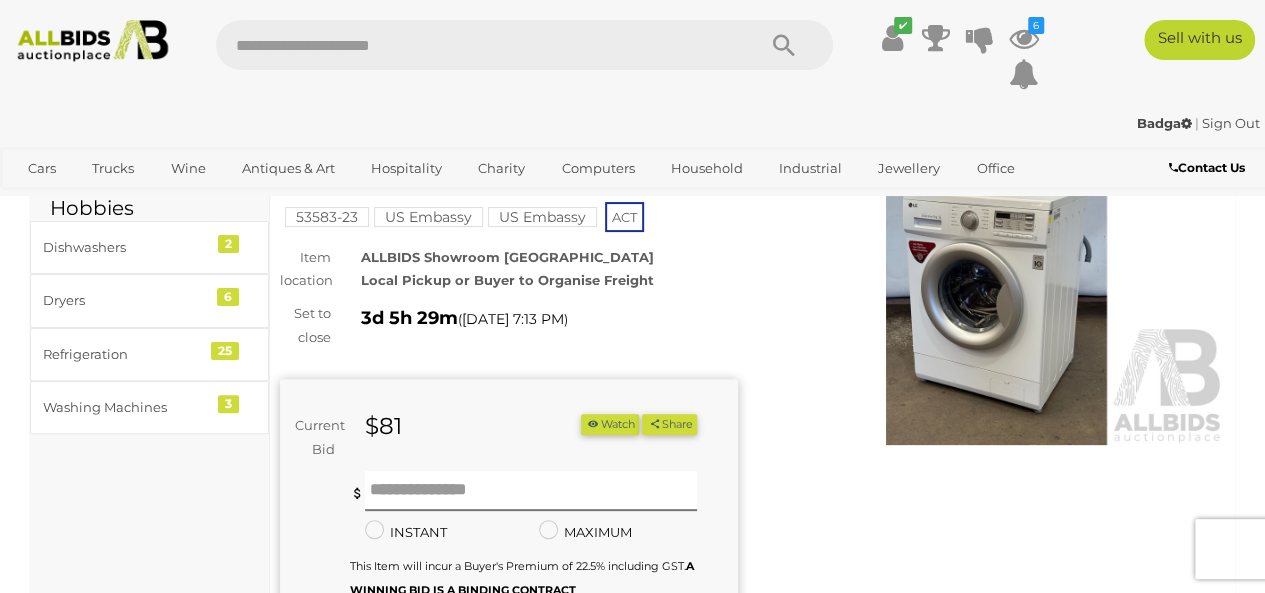 scroll, scrollTop: 100, scrollLeft: 0, axis: vertical 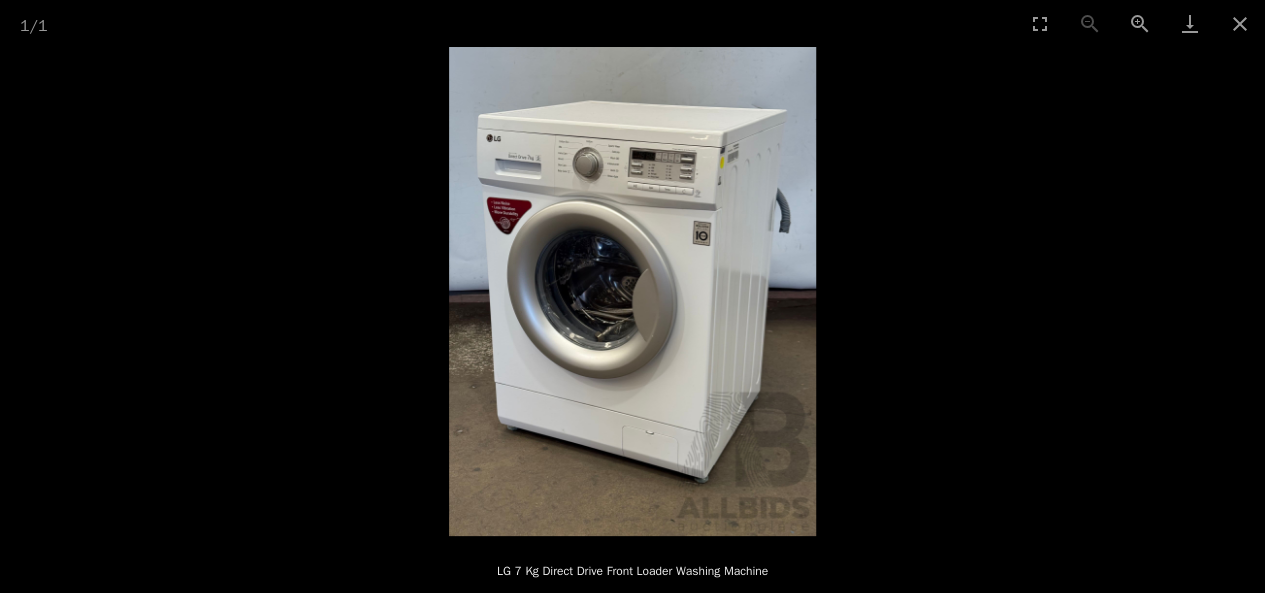 click at bounding box center [632, 291] 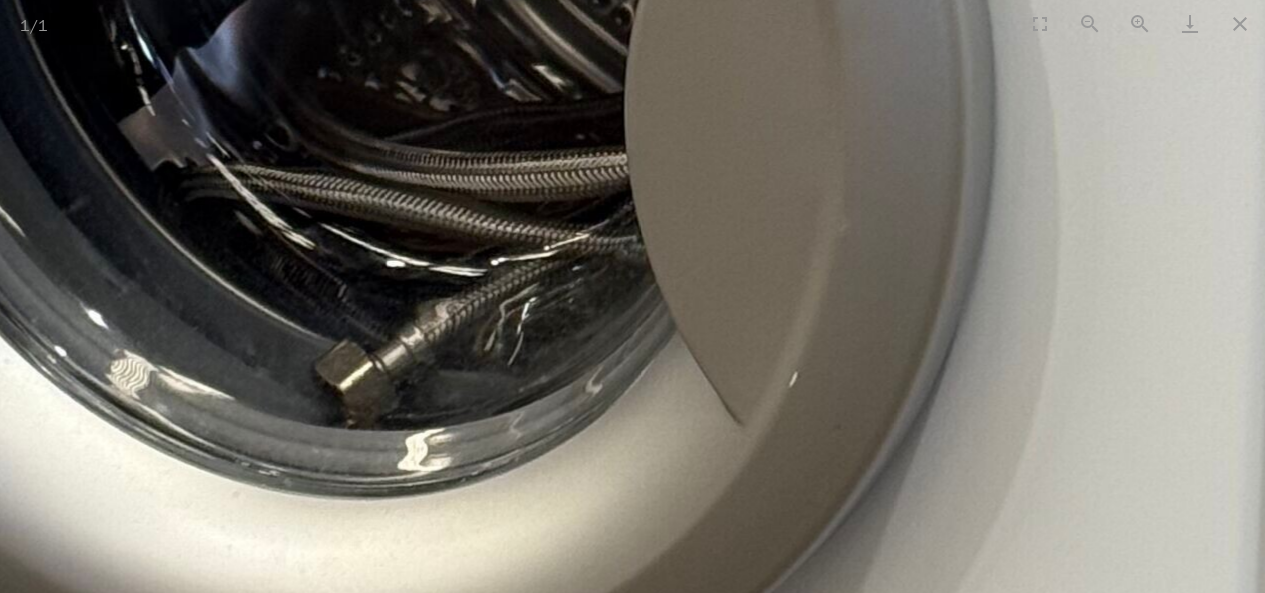 scroll, scrollTop: 0, scrollLeft: 0, axis: both 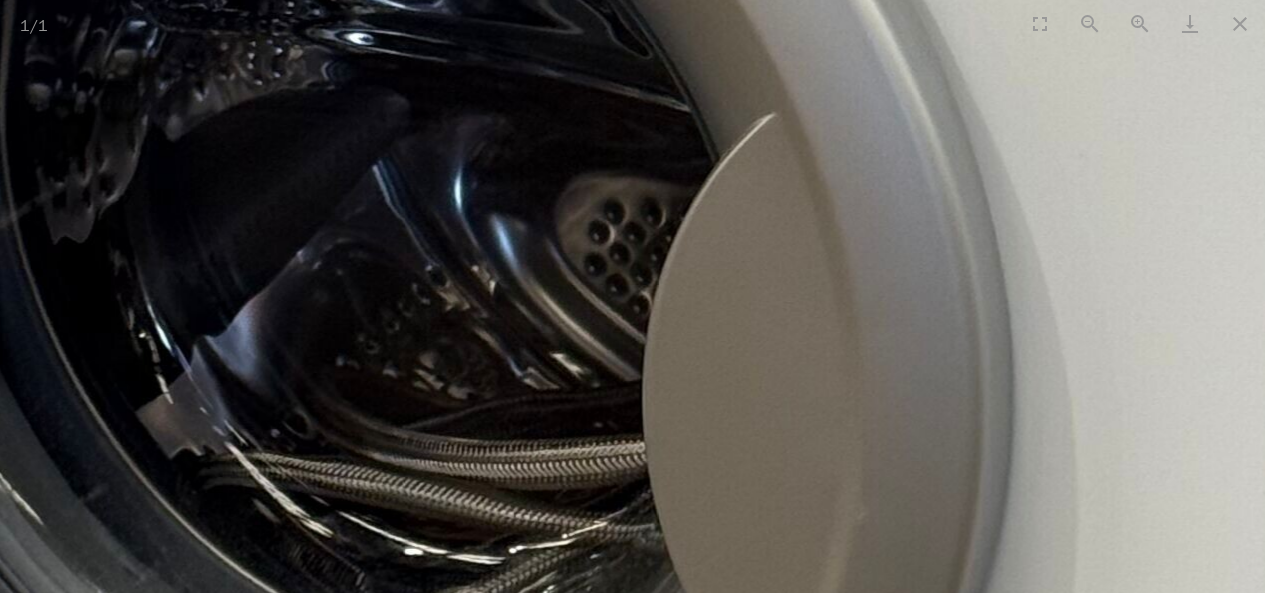 drag, startPoint x: 677, startPoint y: 344, endPoint x: 695, endPoint y: 632, distance: 288.56195 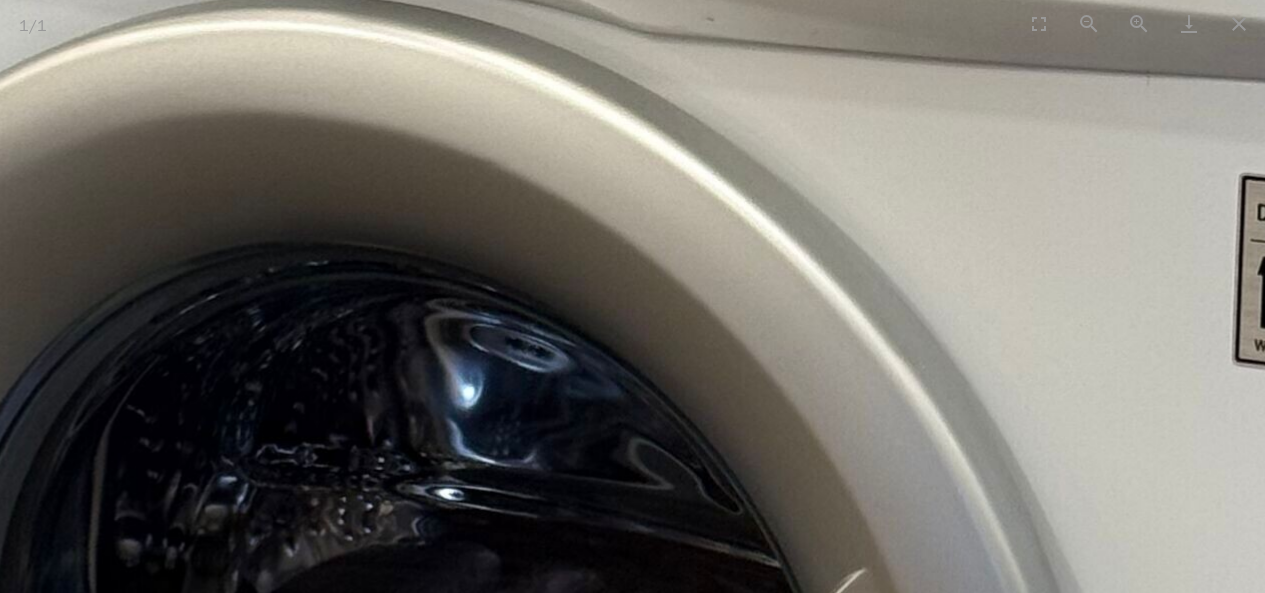 drag, startPoint x: 702, startPoint y: 434, endPoint x: 762, endPoint y: 632, distance: 206.89128 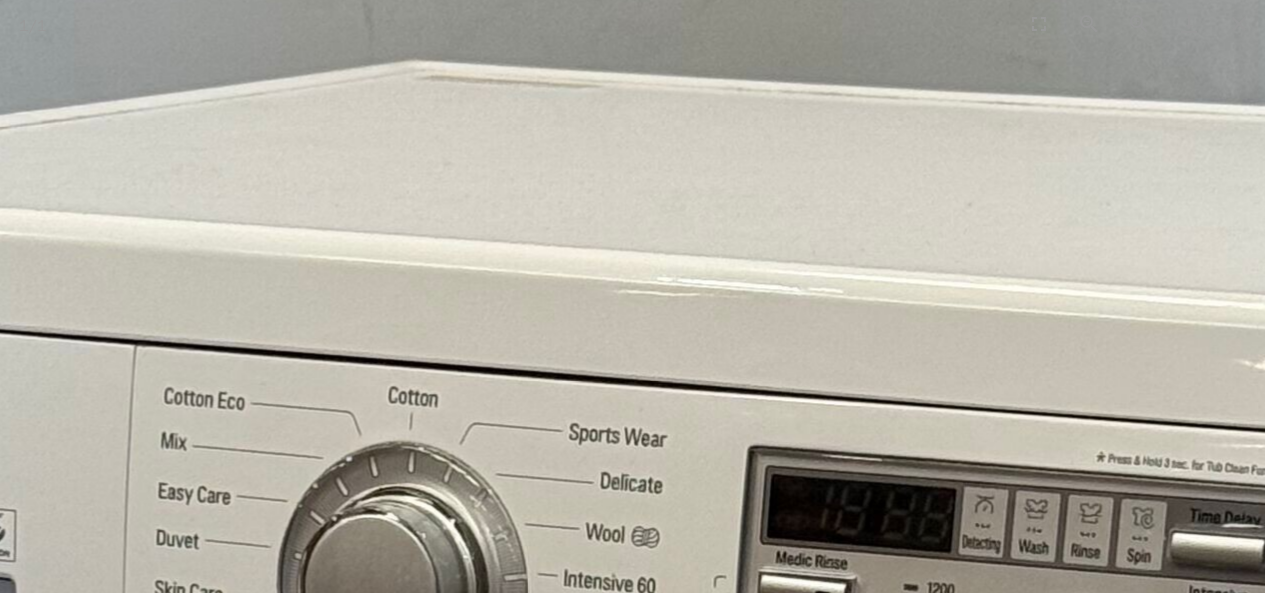 scroll, scrollTop: 0, scrollLeft: 2, axis: horizontal 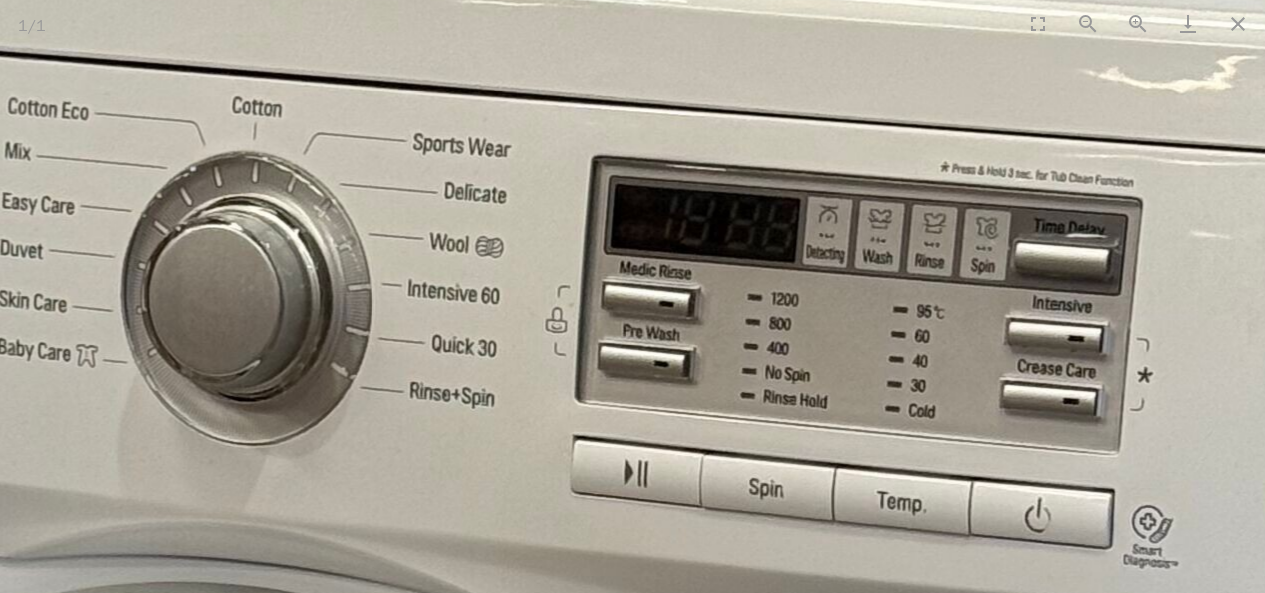 drag, startPoint x: 731, startPoint y: 438, endPoint x: 576, endPoint y: 148, distance: 328.82367 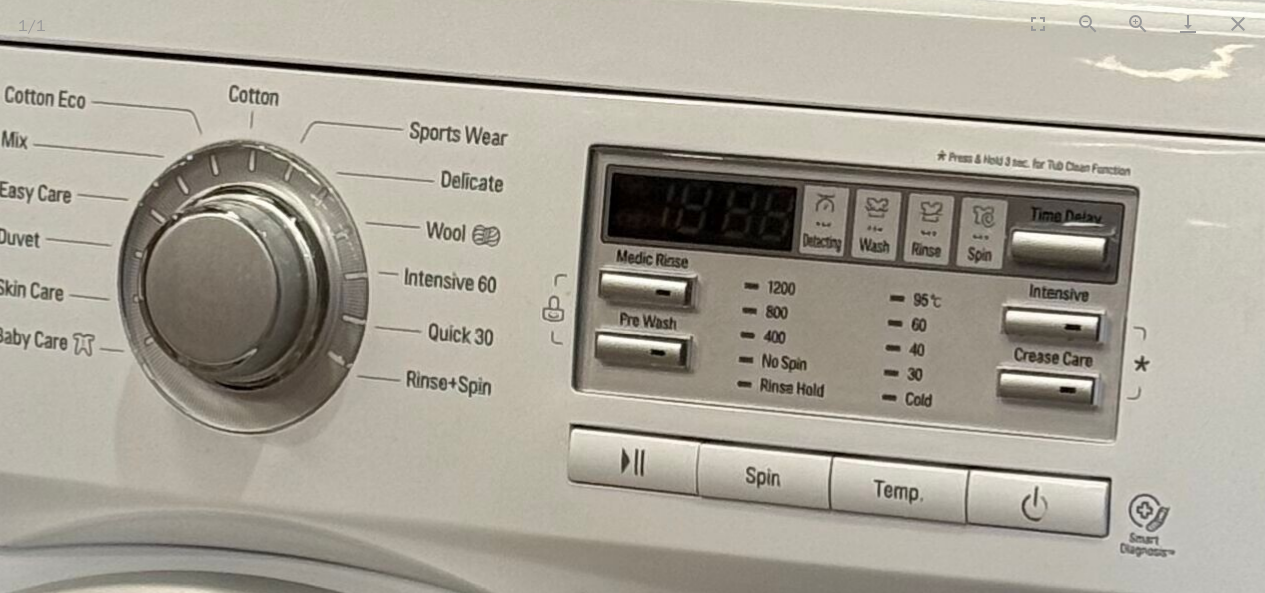 scroll, scrollTop: 0, scrollLeft: 2, axis: horizontal 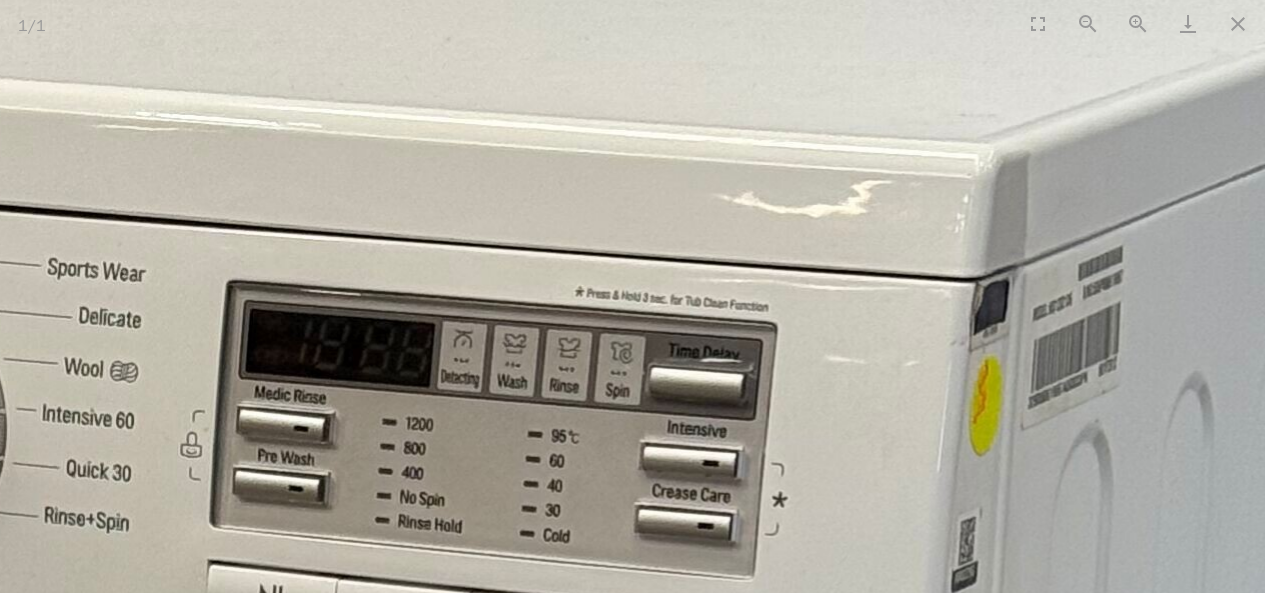 drag, startPoint x: 937, startPoint y: 254, endPoint x: 575, endPoint y: 390, distance: 386.704 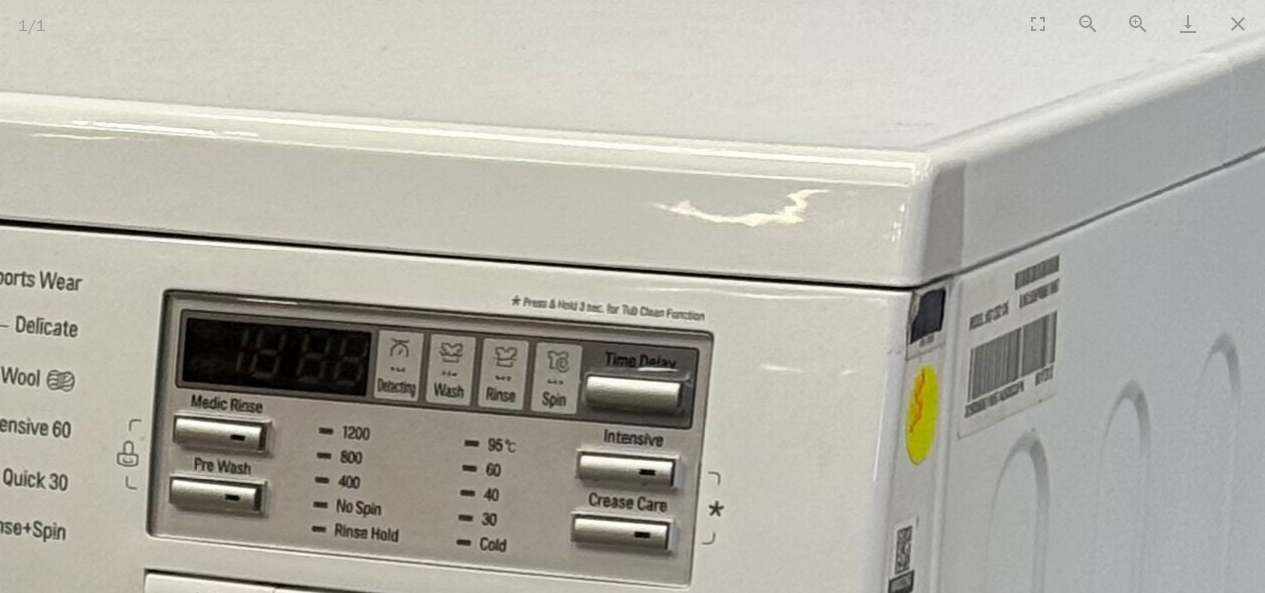 click at bounding box center (185, 1476) 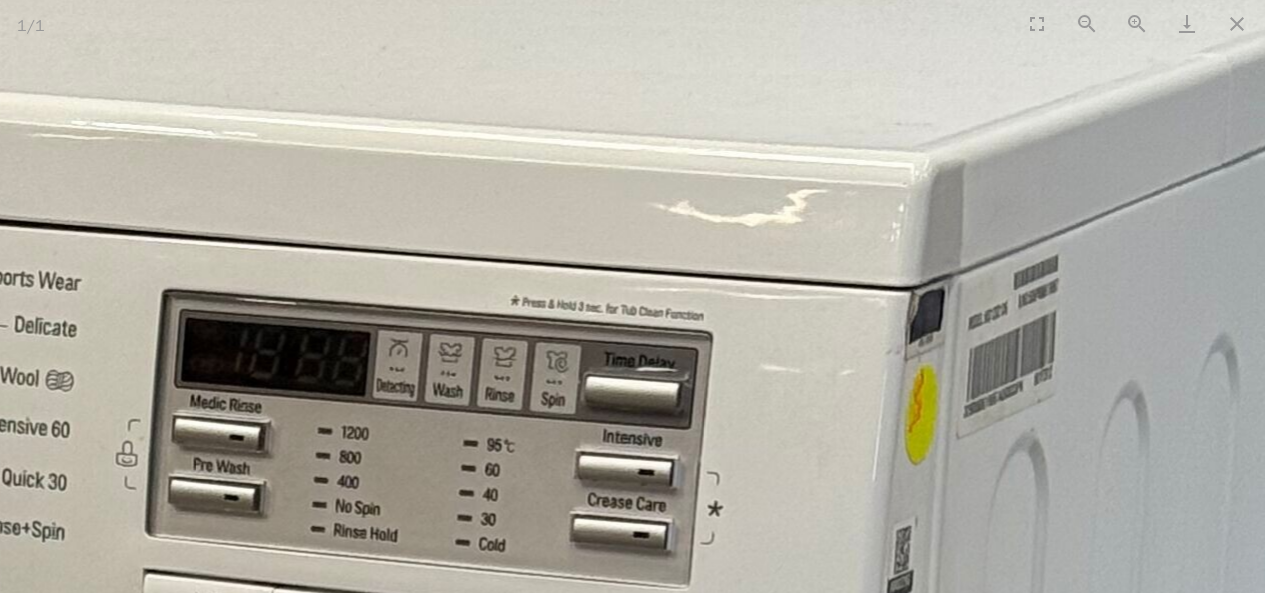 click at bounding box center [184, 1476] 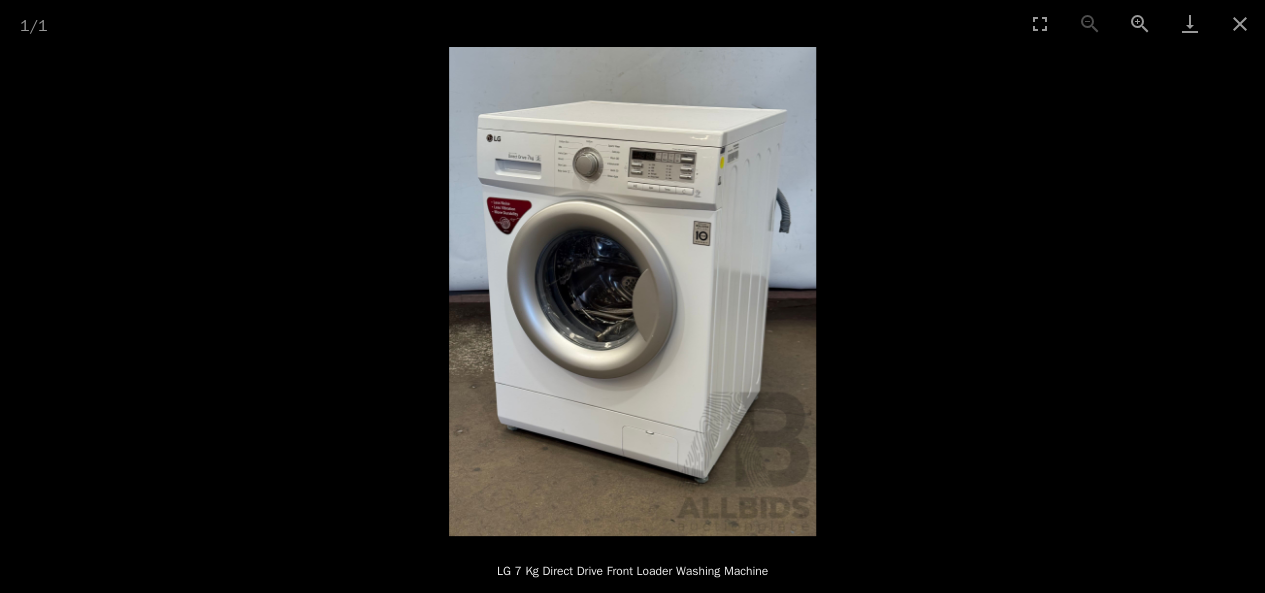 scroll, scrollTop: 0, scrollLeft: 0, axis: both 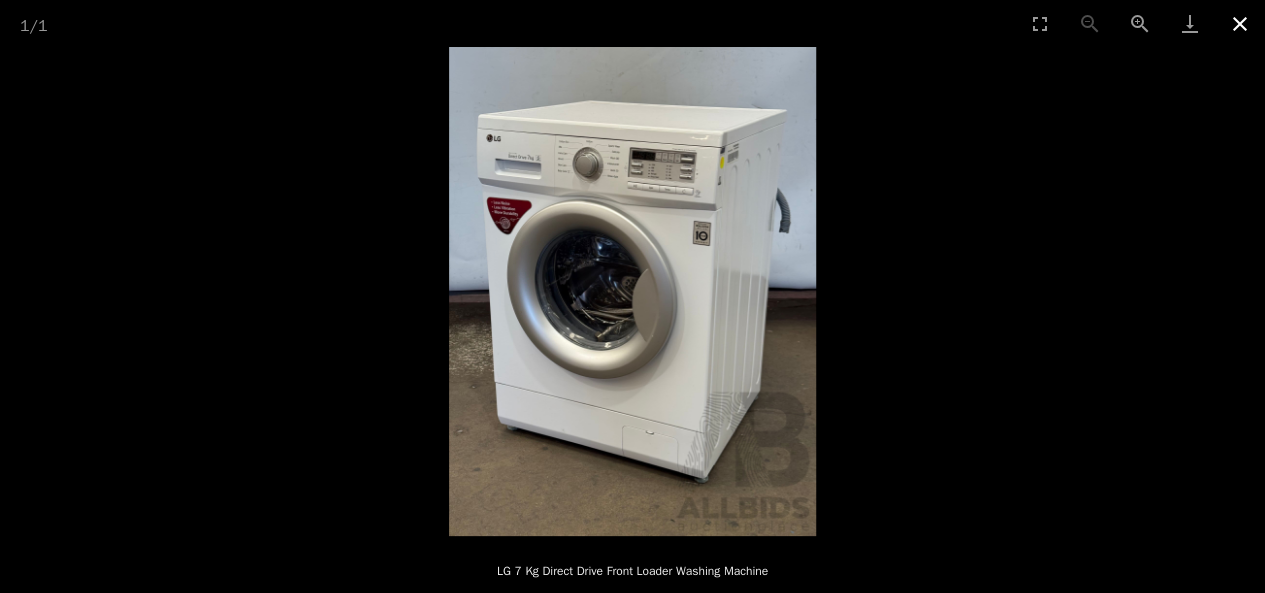 click at bounding box center (1240, 23) 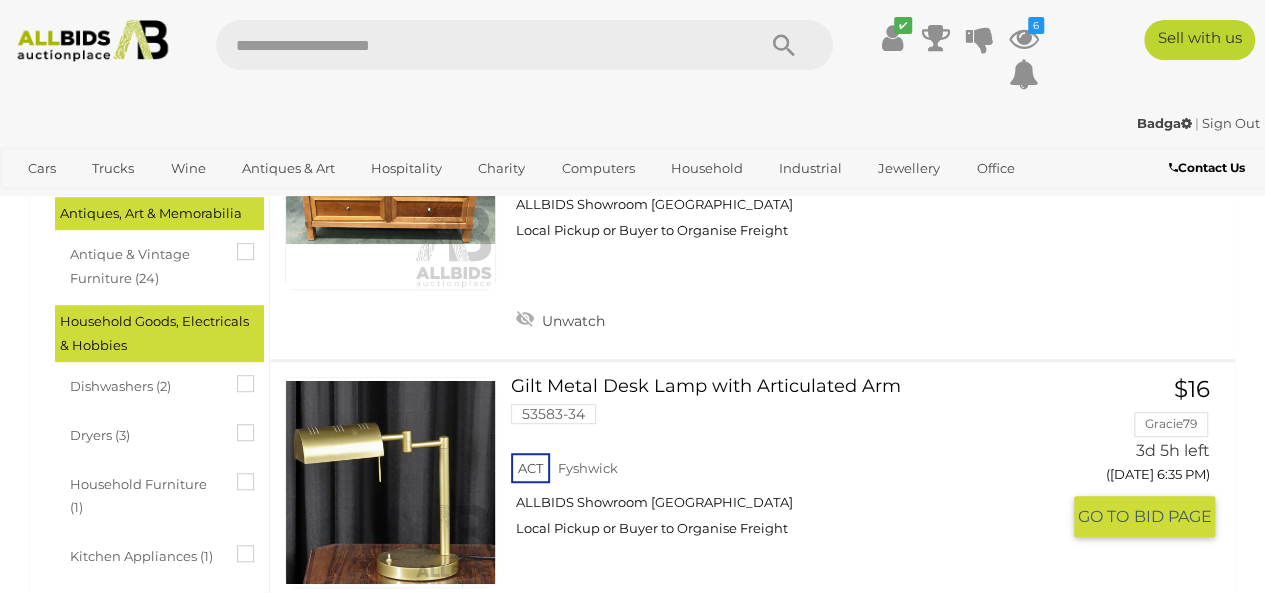 scroll, scrollTop: 163, scrollLeft: 0, axis: vertical 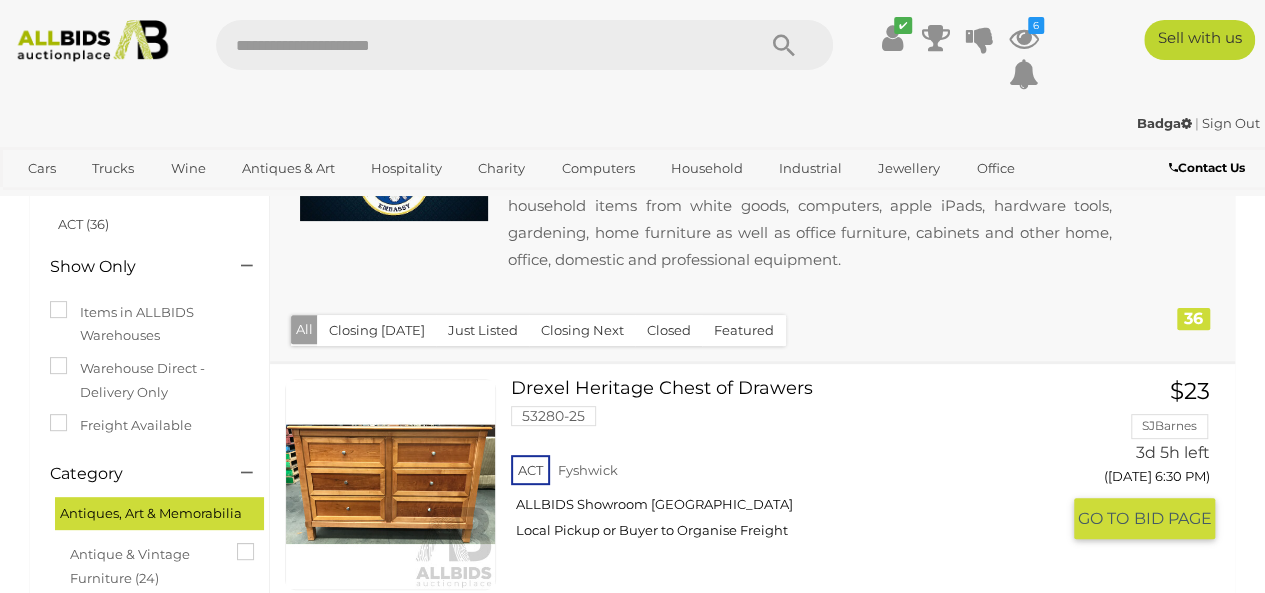 click on "Drexel Heritage Chest of Drawers
53280-25
ACT
Fyshwick ALLBIDS Showroom [GEOGRAPHIC_DATA]" at bounding box center (792, 466) 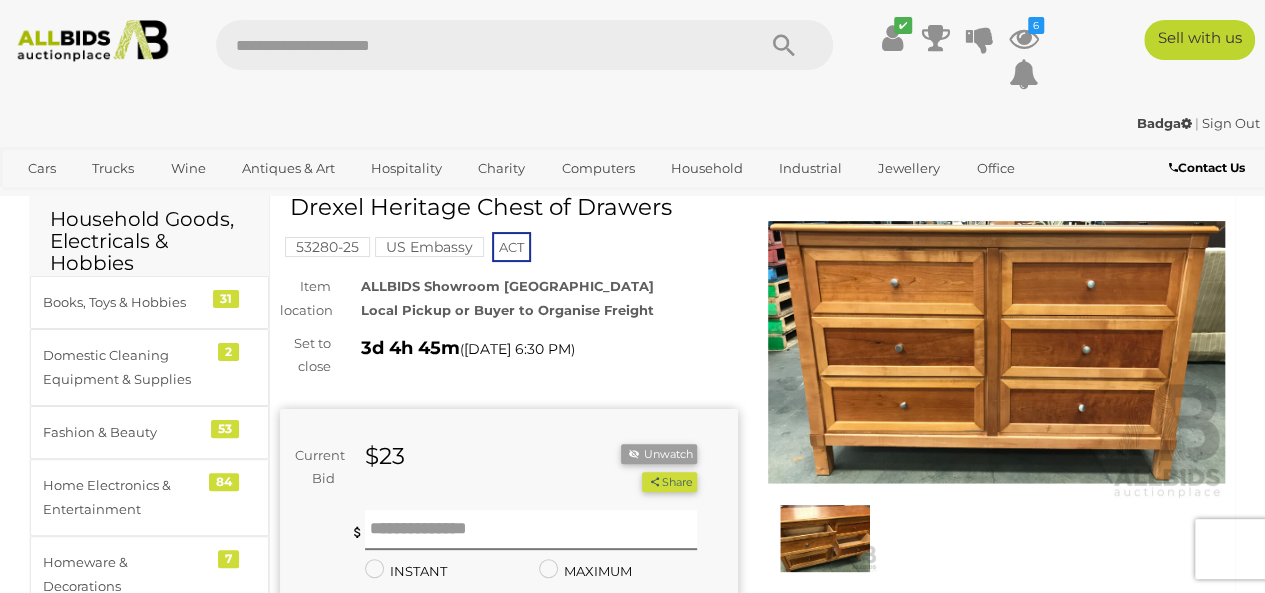 scroll, scrollTop: 0, scrollLeft: 0, axis: both 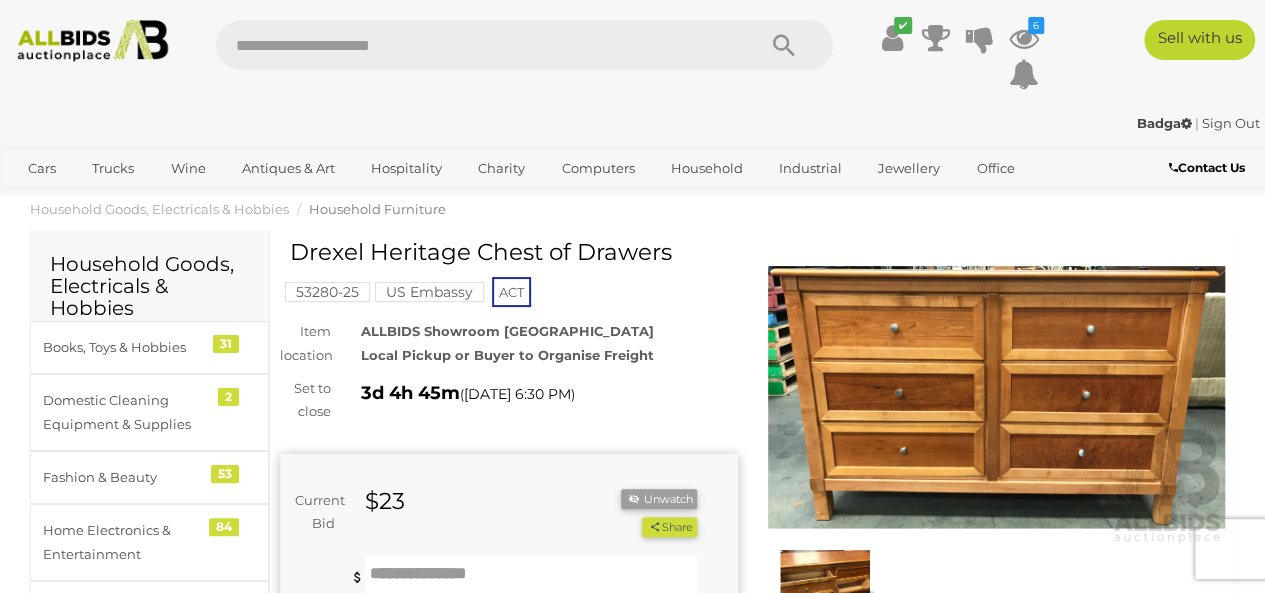 click at bounding box center [997, 397] 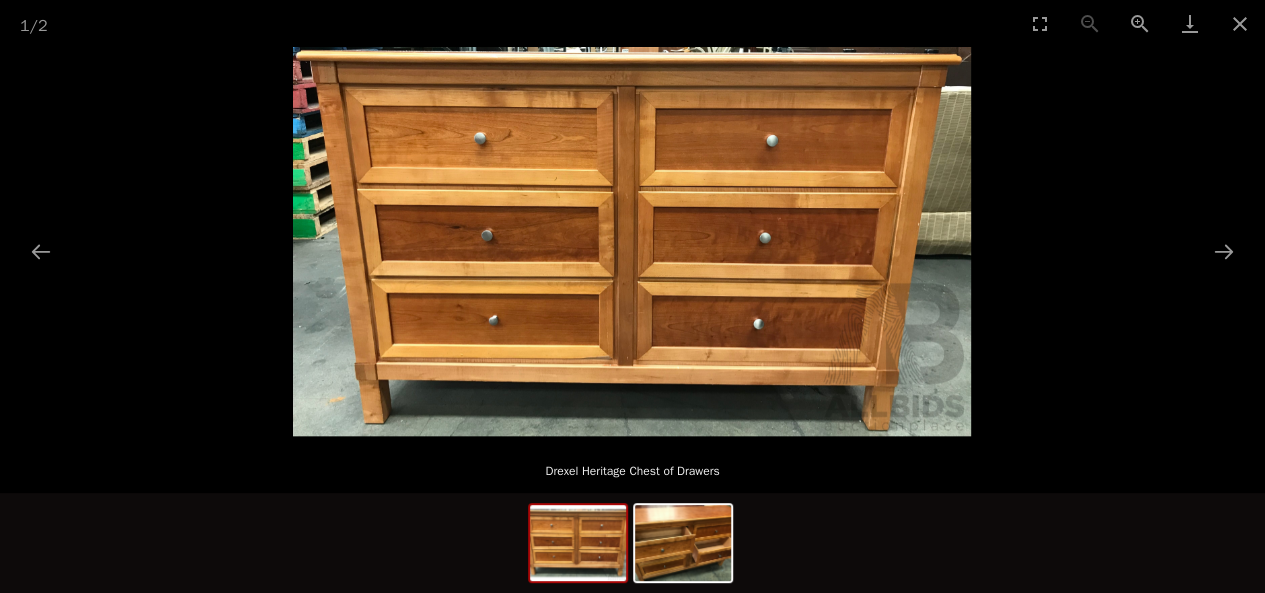 click at bounding box center (632, 241) 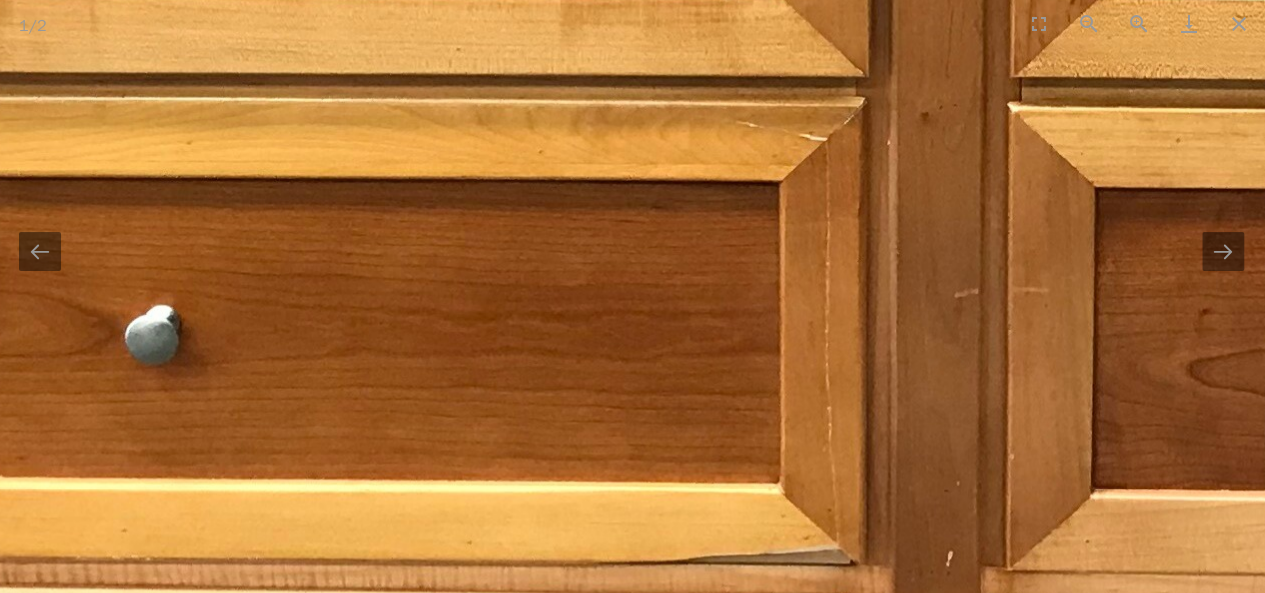 scroll, scrollTop: 0, scrollLeft: 2, axis: horizontal 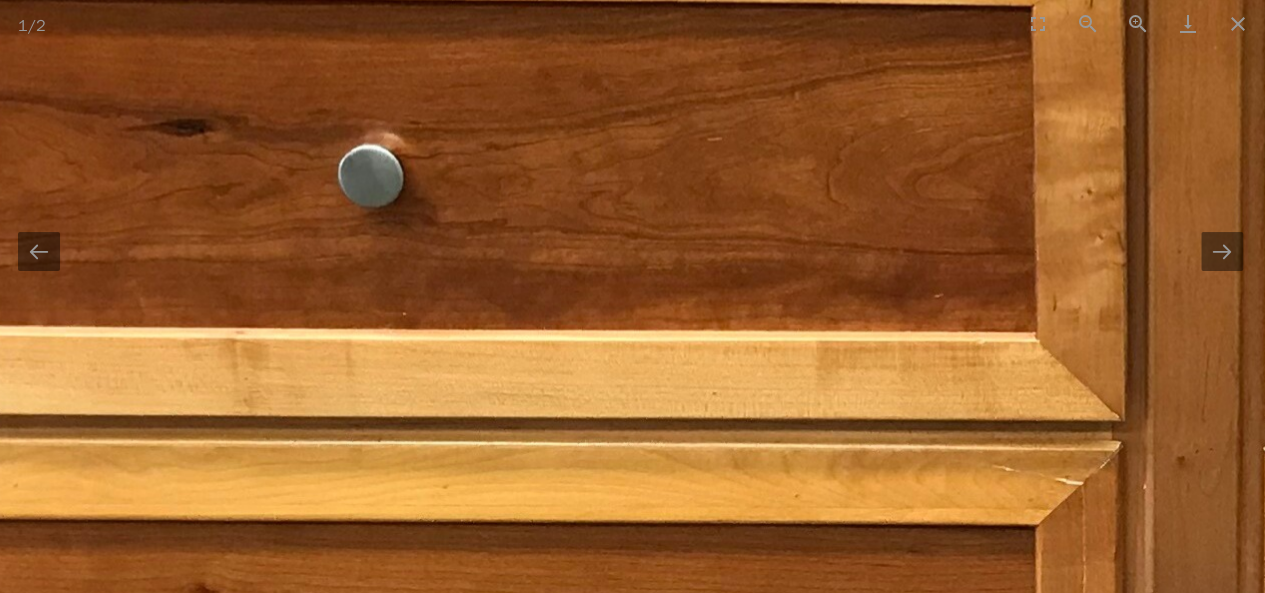 drag, startPoint x: 530, startPoint y: 380, endPoint x: 695, endPoint y: 631, distance: 300.37643 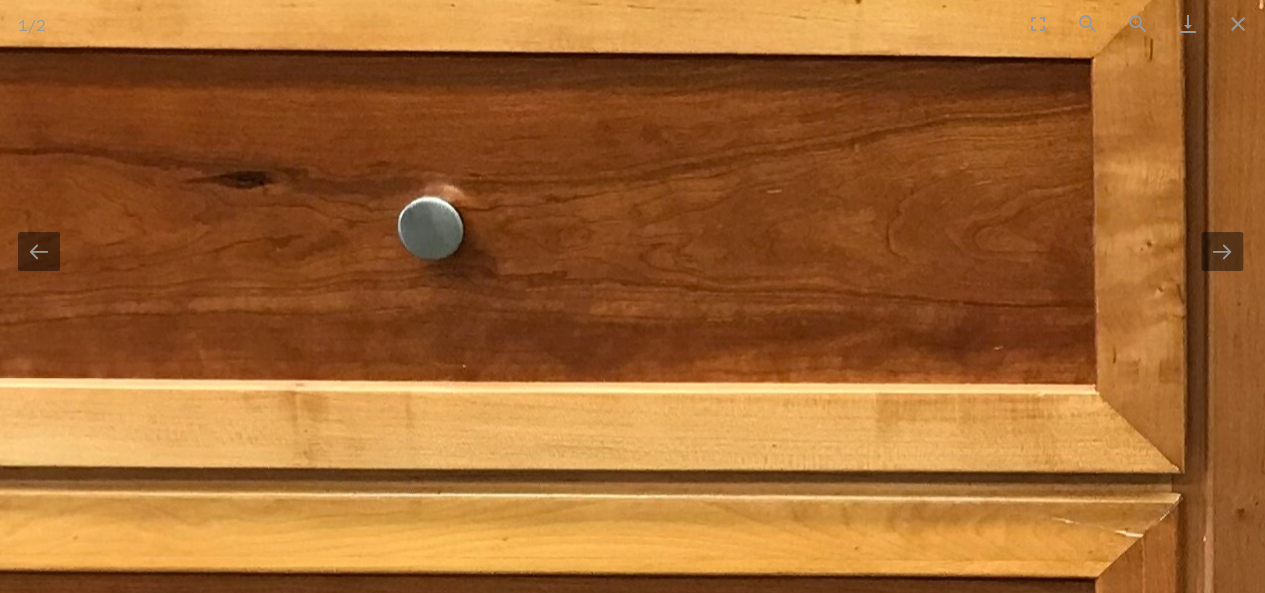 scroll, scrollTop: 0, scrollLeft: 2, axis: horizontal 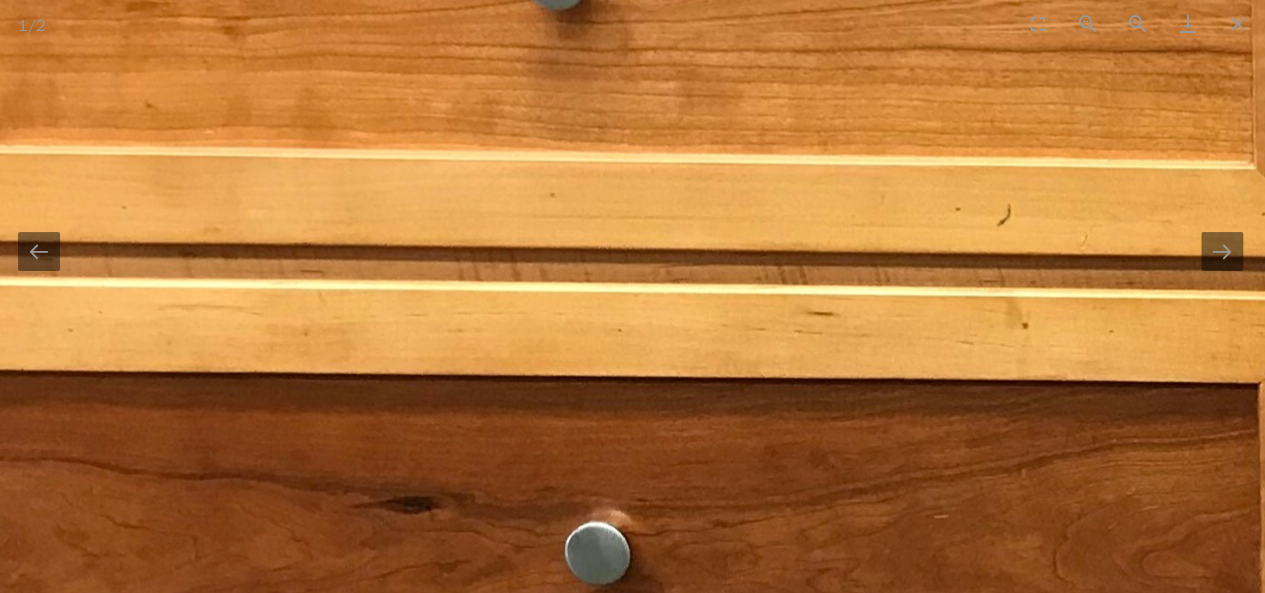 drag, startPoint x: 622, startPoint y: 454, endPoint x: 877, endPoint y: 632, distance: 310.9807 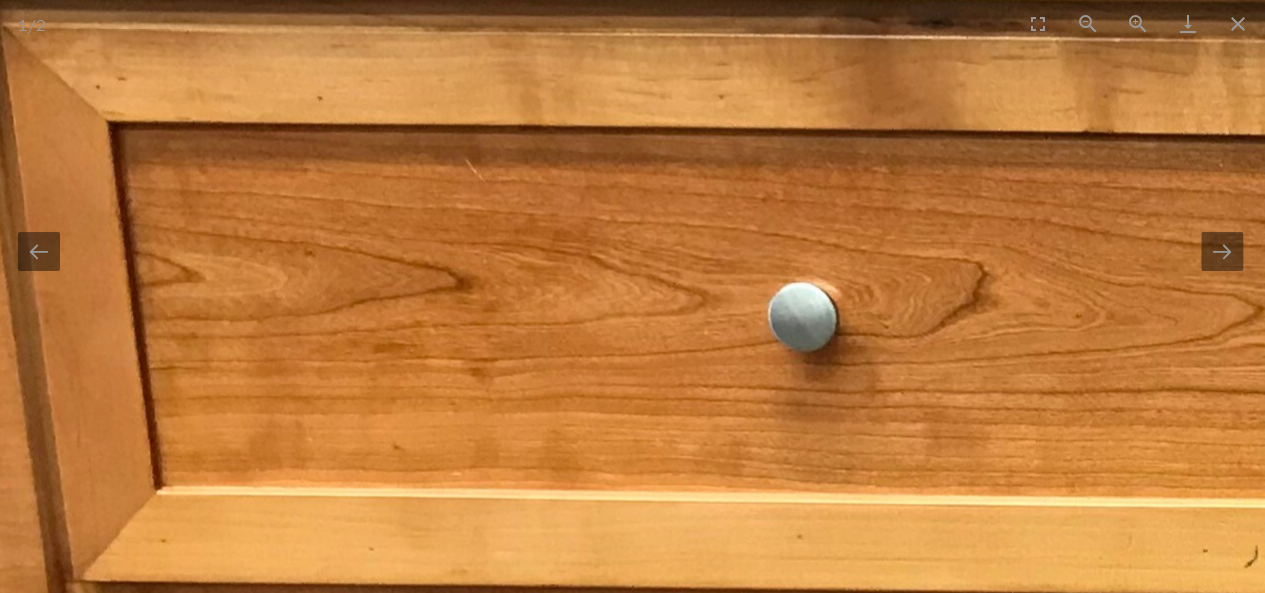 scroll, scrollTop: 0, scrollLeft: 3, axis: horizontal 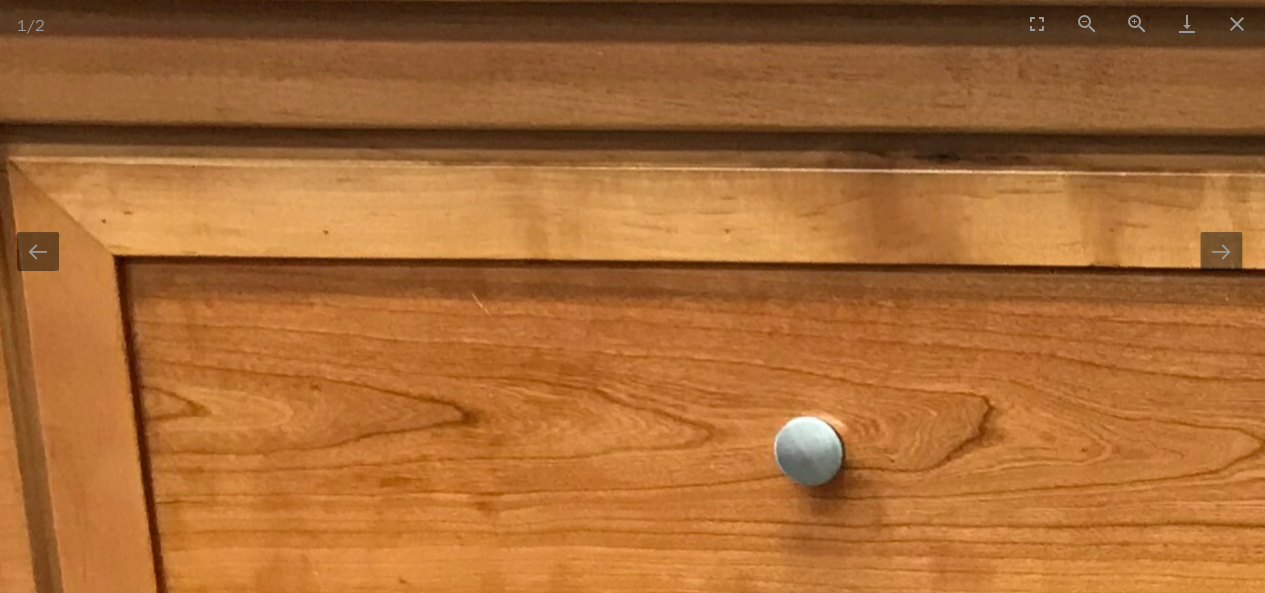 drag, startPoint x: 844, startPoint y: 365, endPoint x: 886, endPoint y: 632, distance: 270.28317 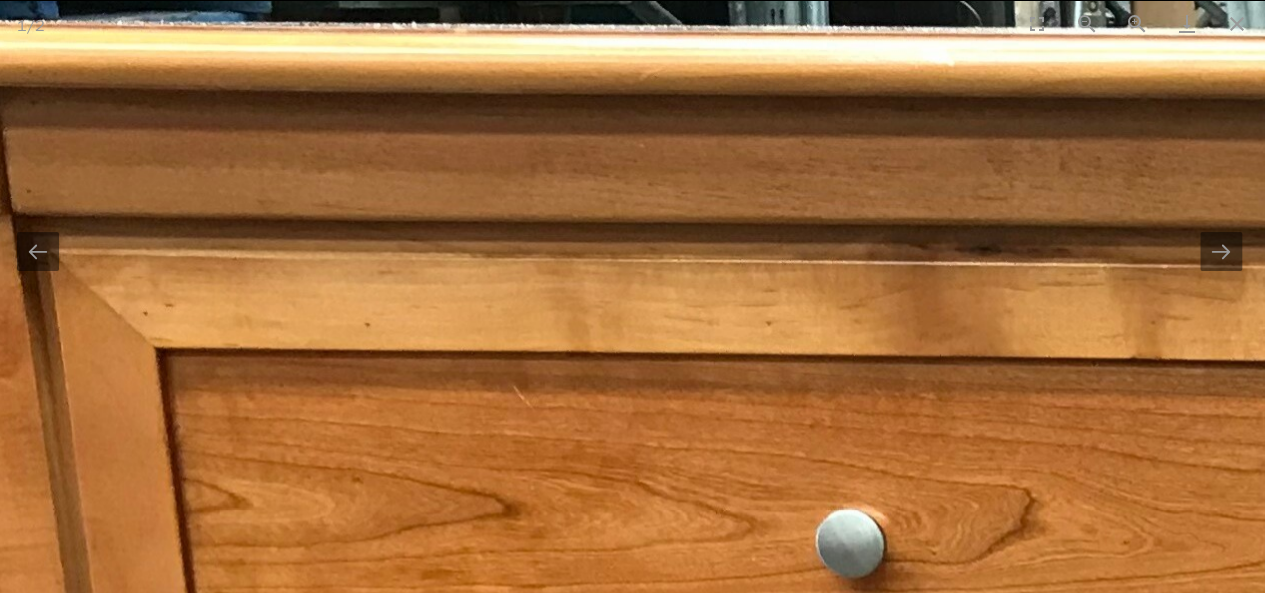 scroll, scrollTop: 0, scrollLeft: 3, axis: horizontal 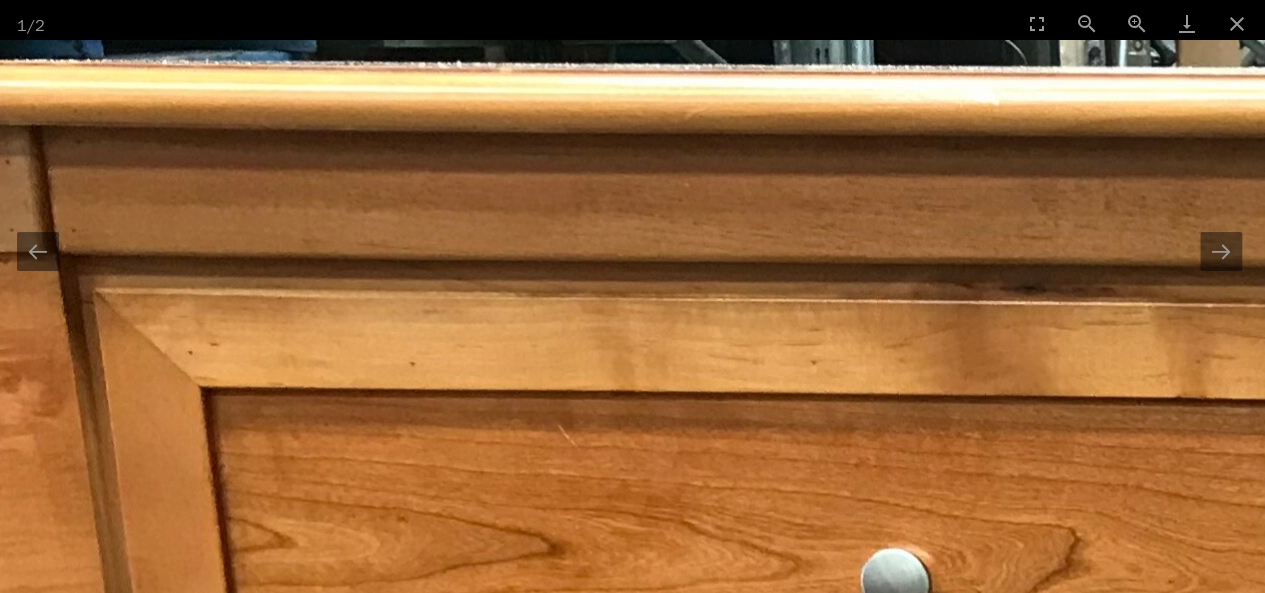 drag, startPoint x: 893, startPoint y: 397, endPoint x: 938, endPoint y: 632, distance: 239.26973 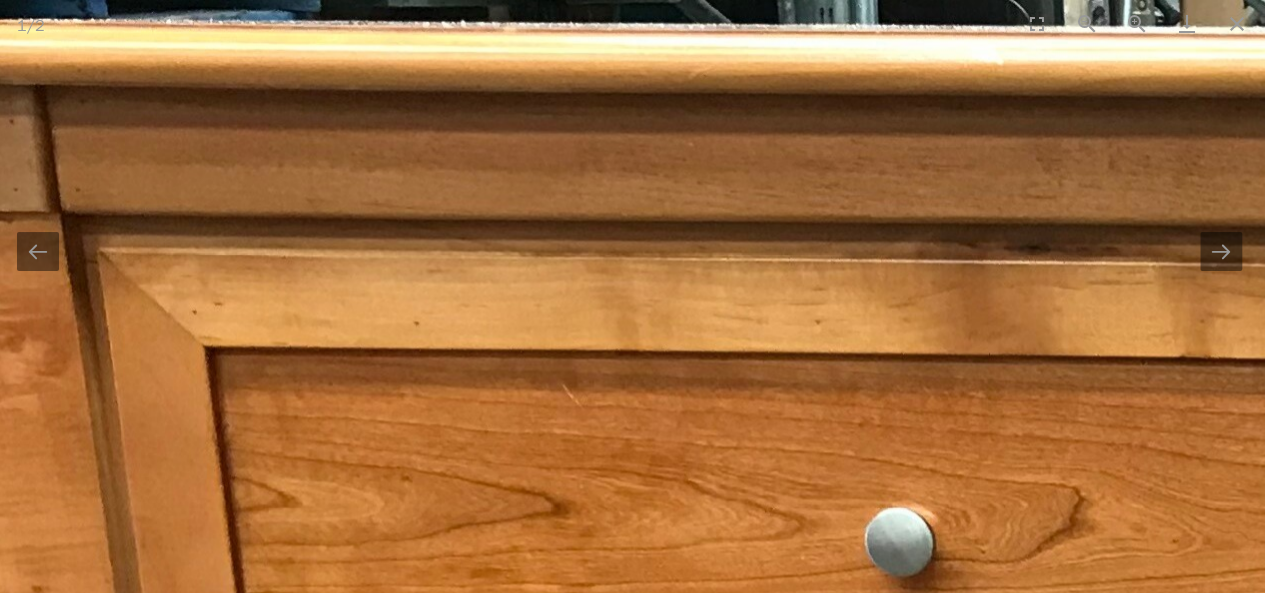 scroll, scrollTop: 0, scrollLeft: 3, axis: horizontal 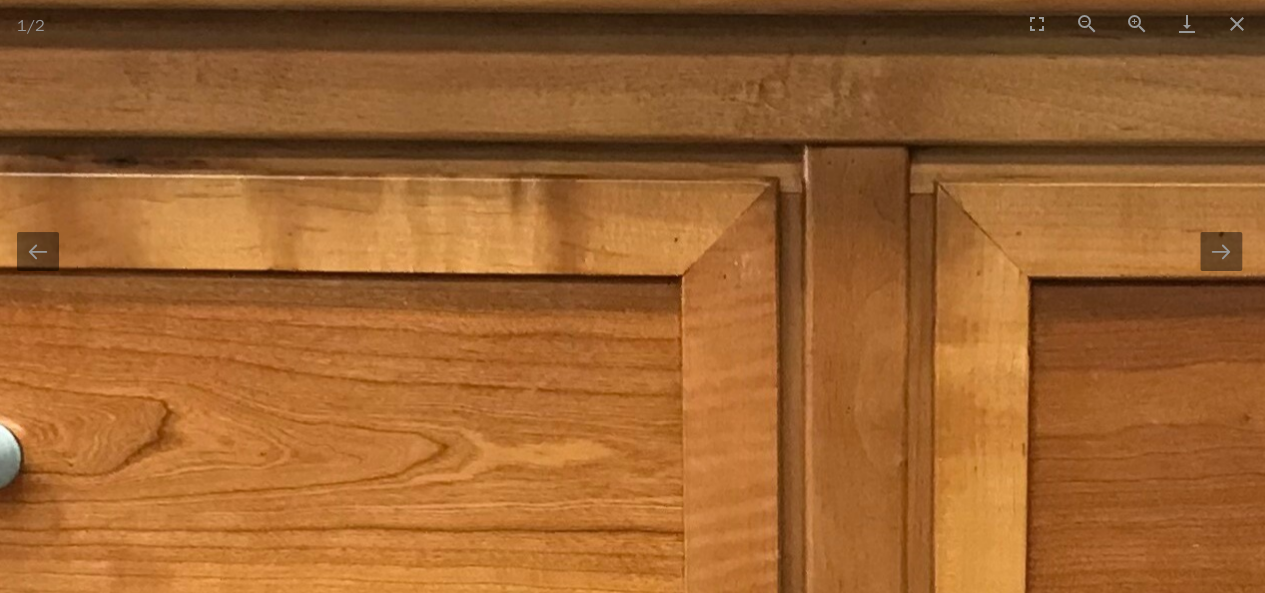 drag, startPoint x: 803, startPoint y: 294, endPoint x: 0, endPoint y: 219, distance: 806.4949 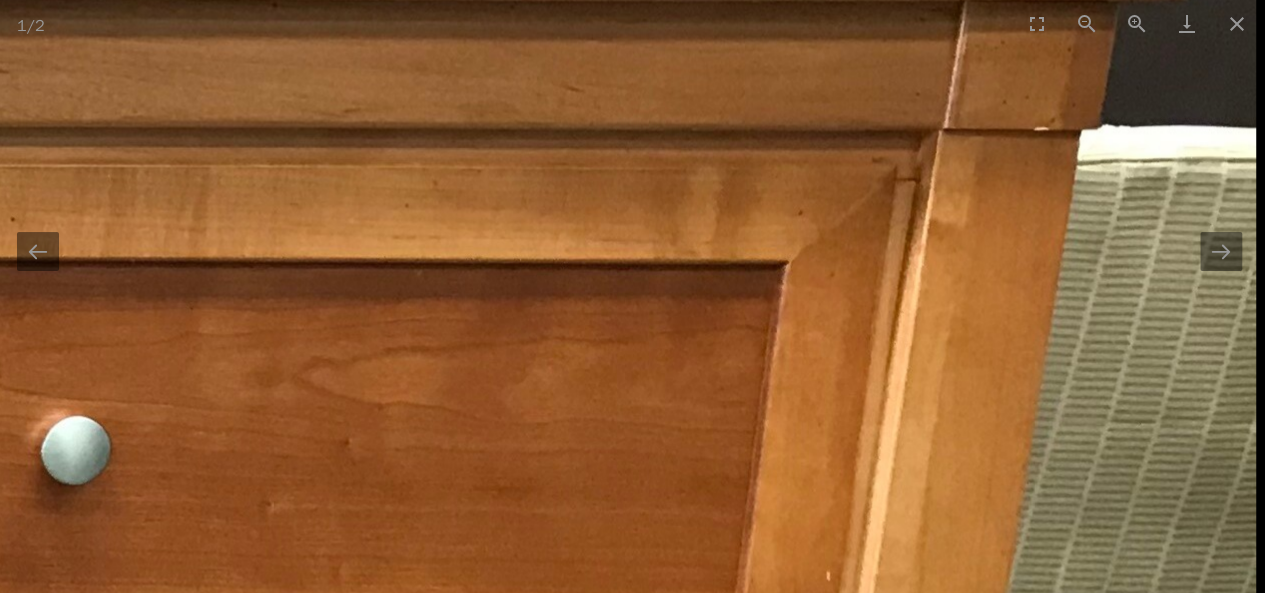 scroll, scrollTop: 0, scrollLeft: 3, axis: horizontal 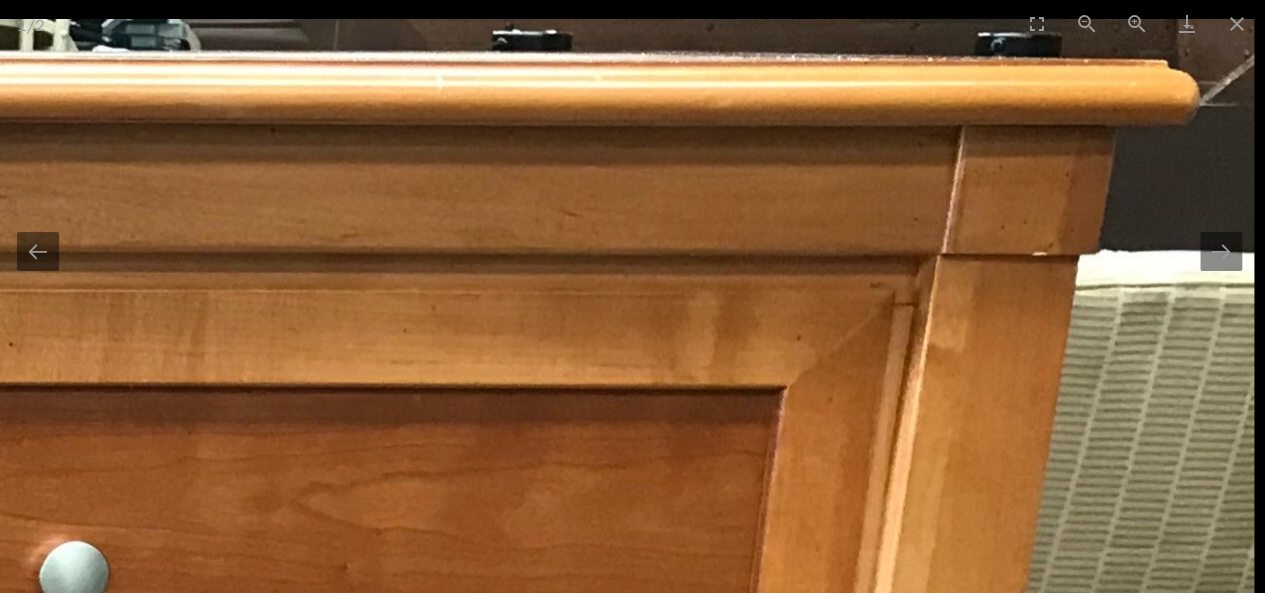 drag, startPoint x: 708, startPoint y: 109, endPoint x: 701, endPoint y: 367, distance: 258.09494 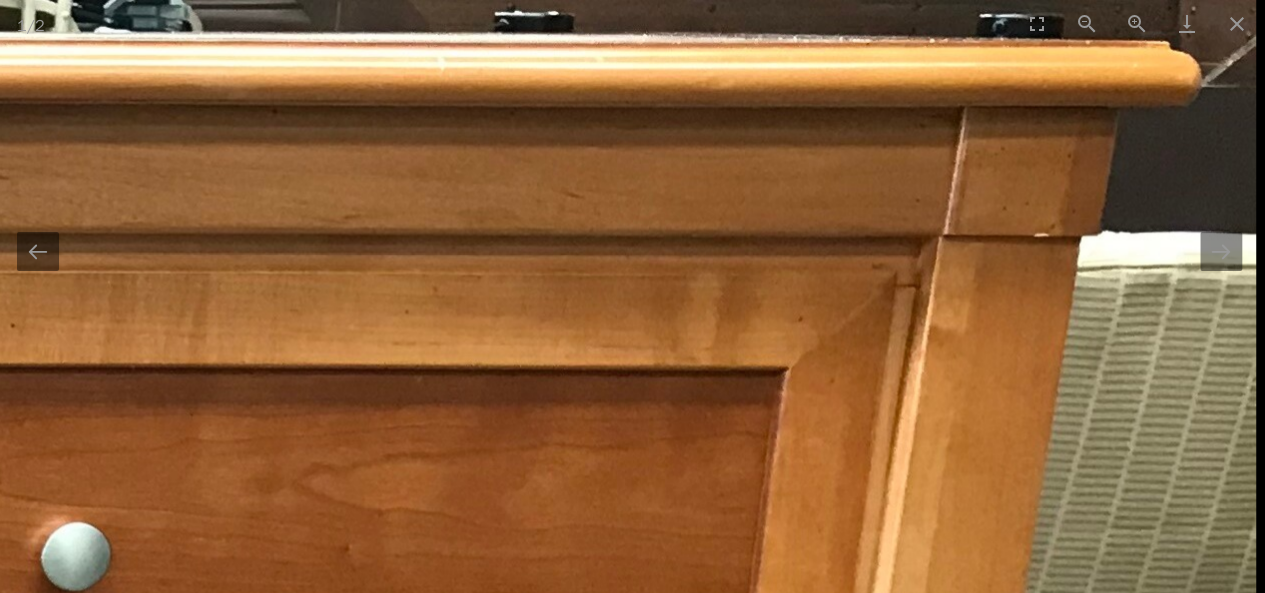 click at bounding box center (-756, 1155) 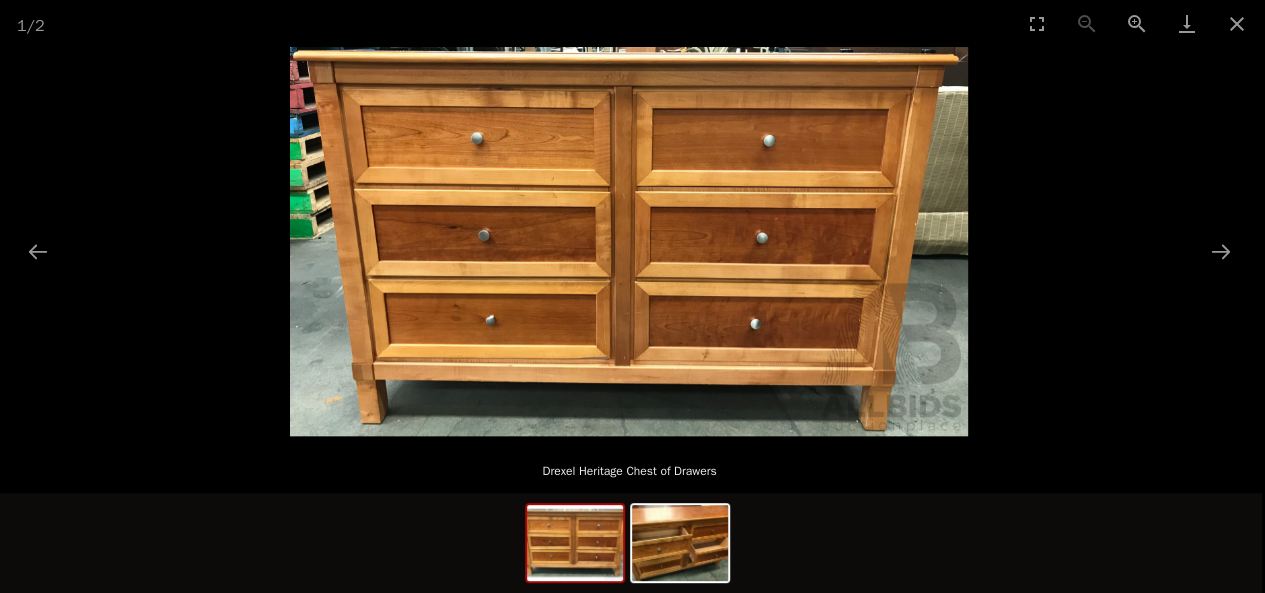 scroll, scrollTop: 0, scrollLeft: 3, axis: horizontal 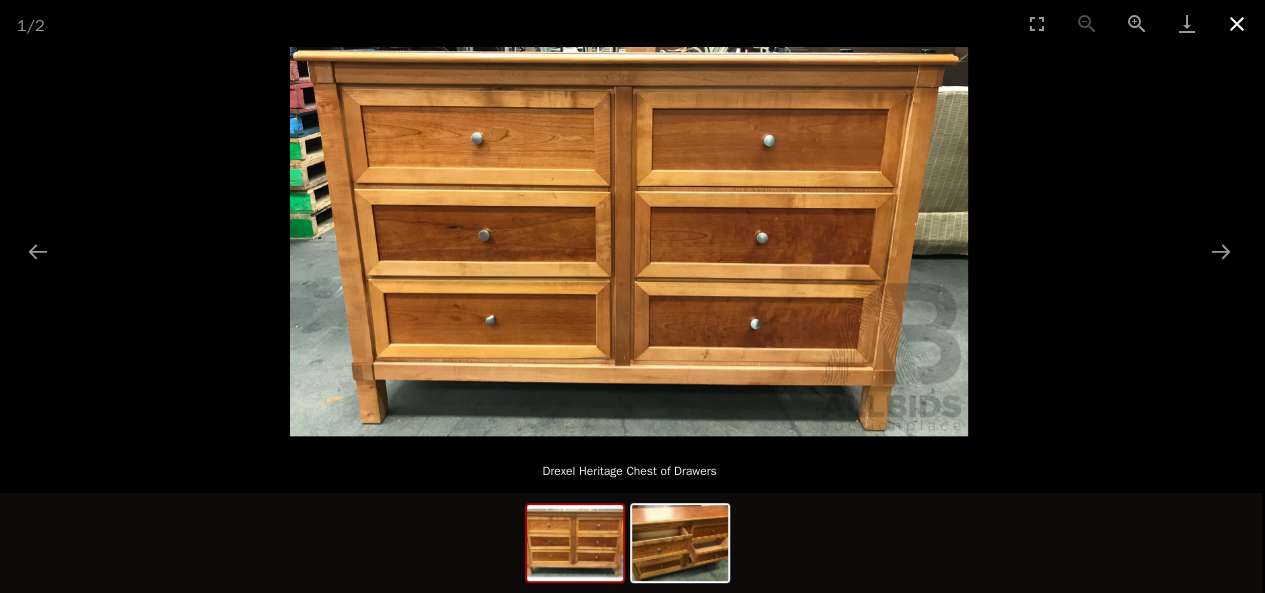 click at bounding box center (1237, 23) 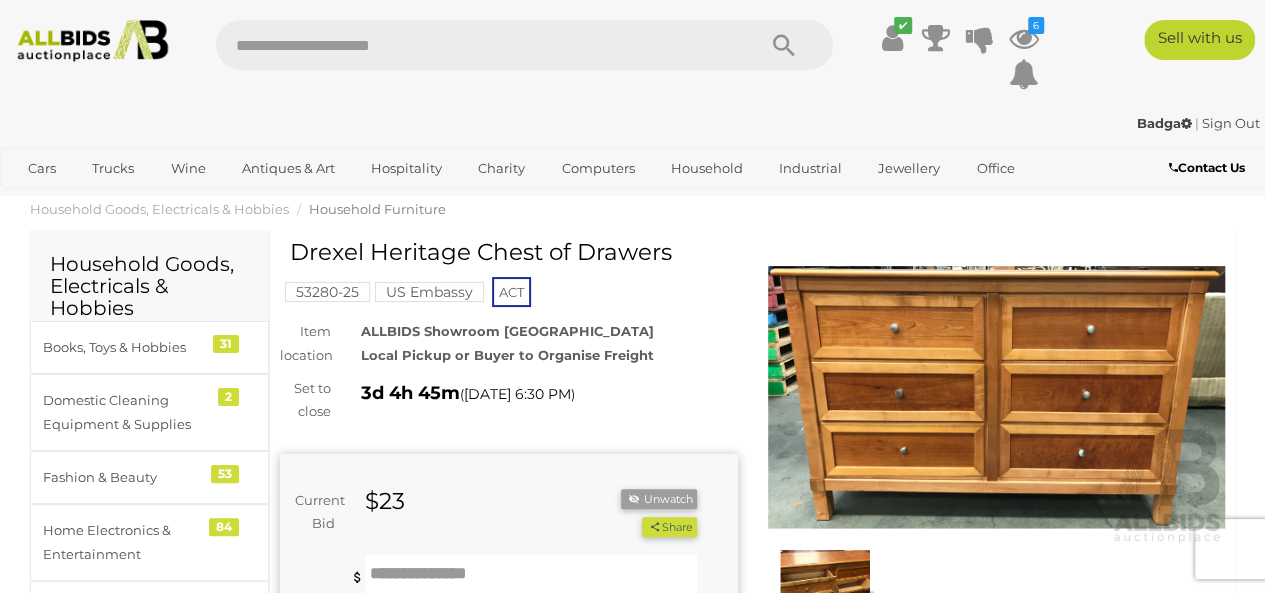 click at bounding box center [997, 397] 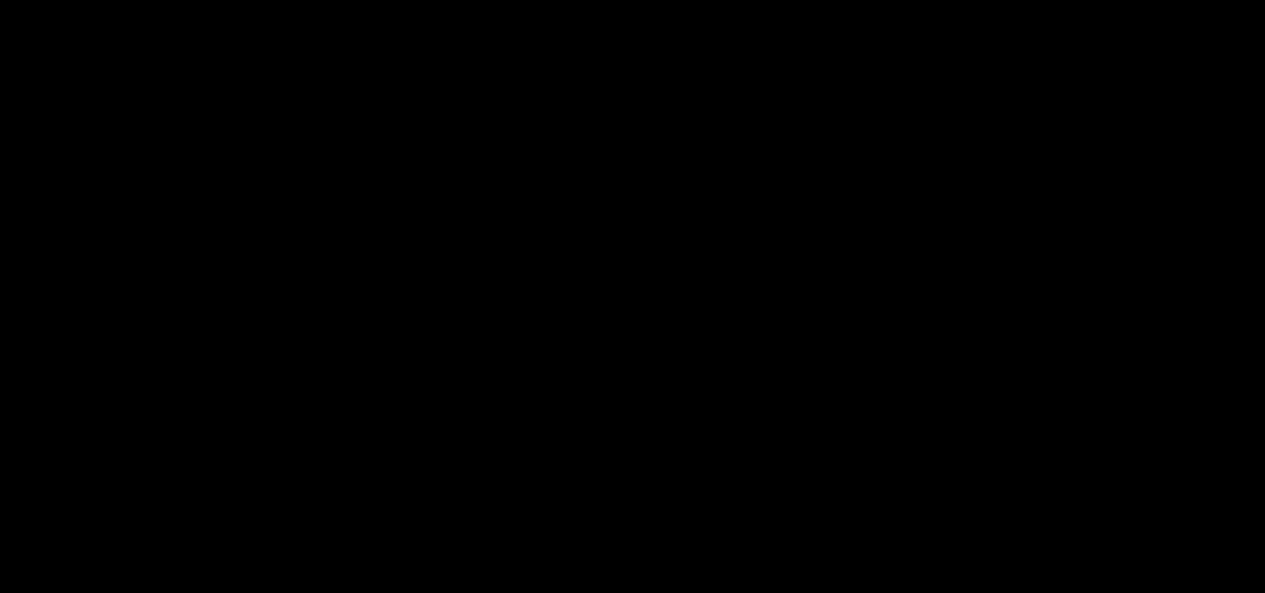 scroll, scrollTop: 0, scrollLeft: 0, axis: both 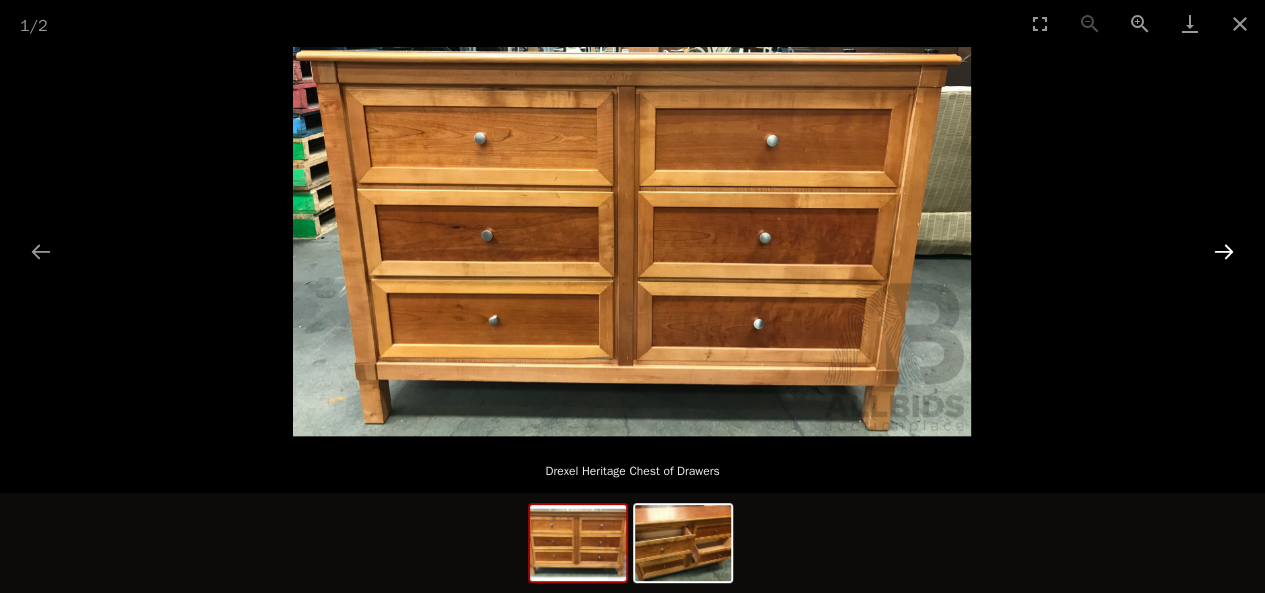 click at bounding box center (1224, 251) 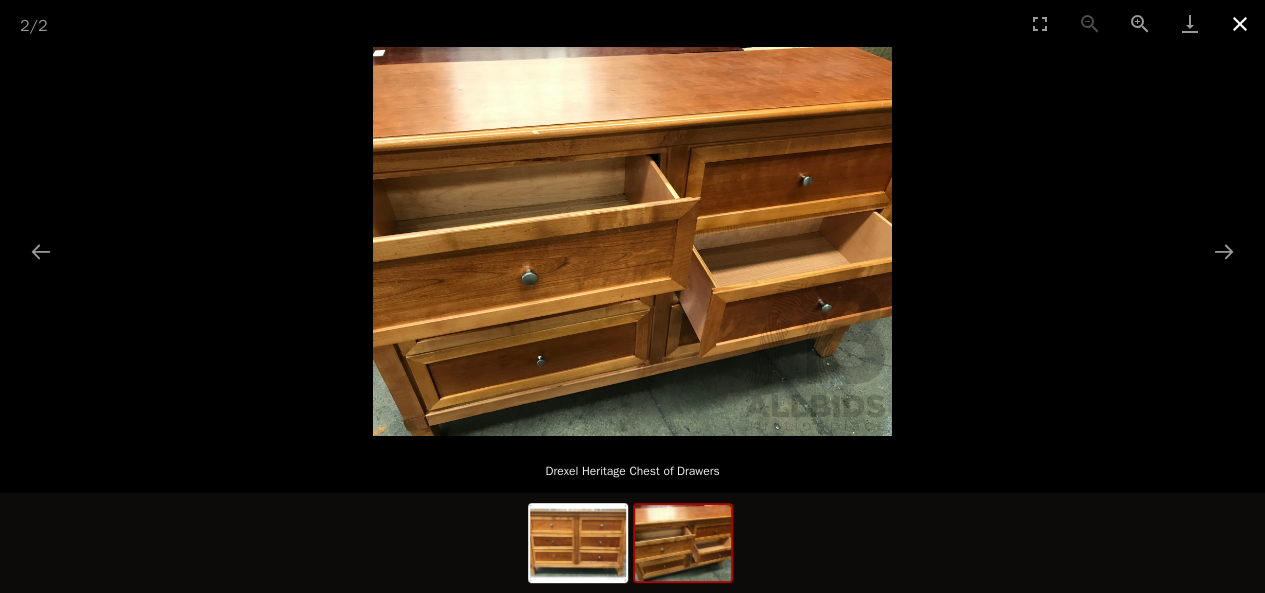 click at bounding box center (1240, 23) 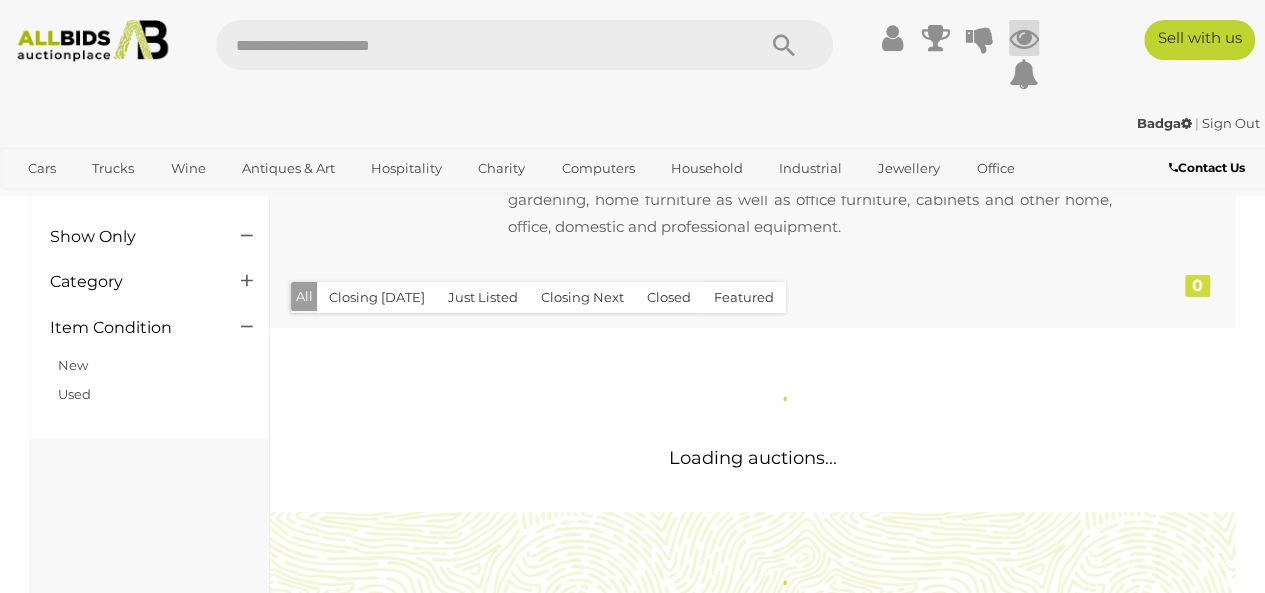 scroll, scrollTop: 163, scrollLeft: 0, axis: vertical 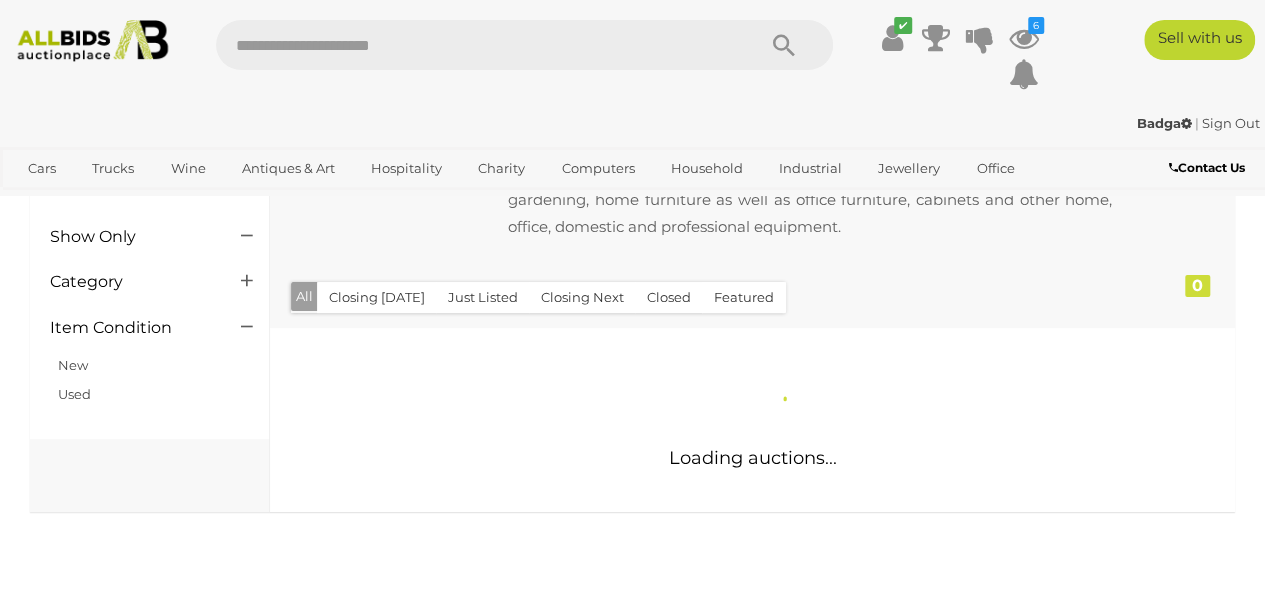 click at bounding box center (1024, 38) 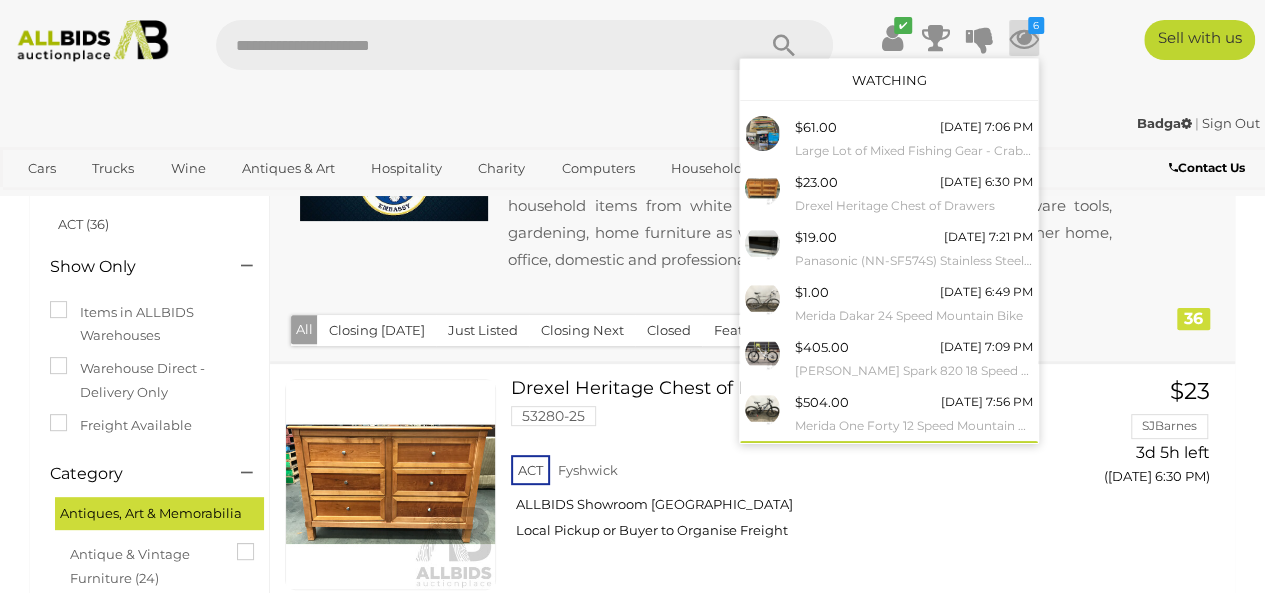 scroll, scrollTop: 422, scrollLeft: 0, axis: vertical 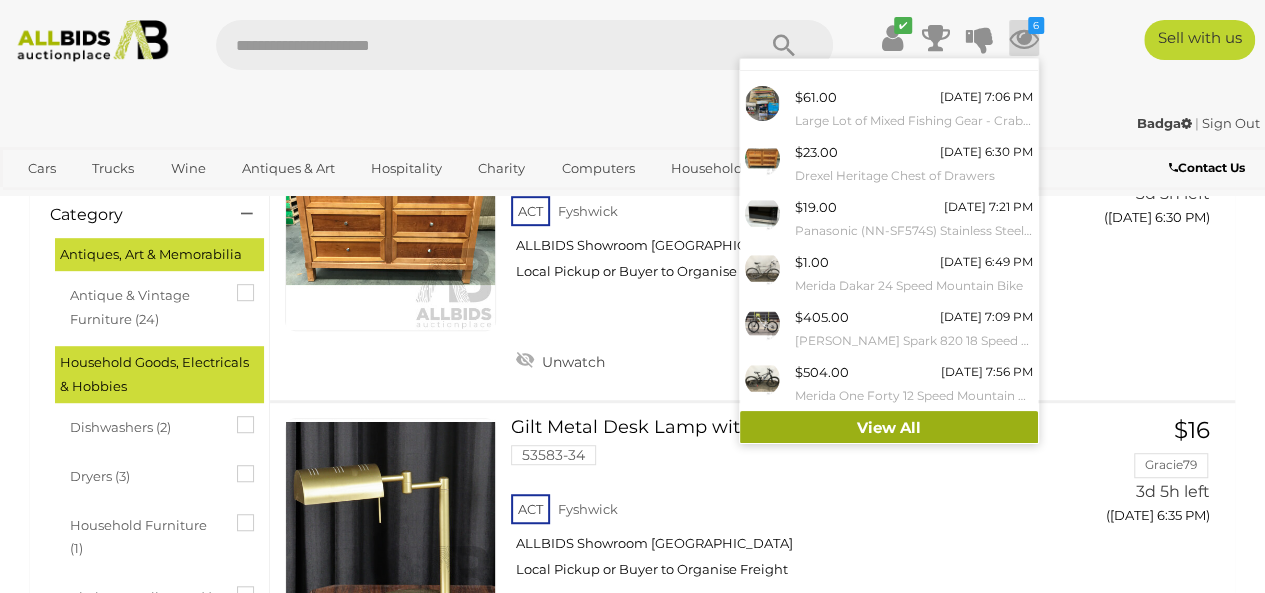 click on "View All" at bounding box center (889, 428) 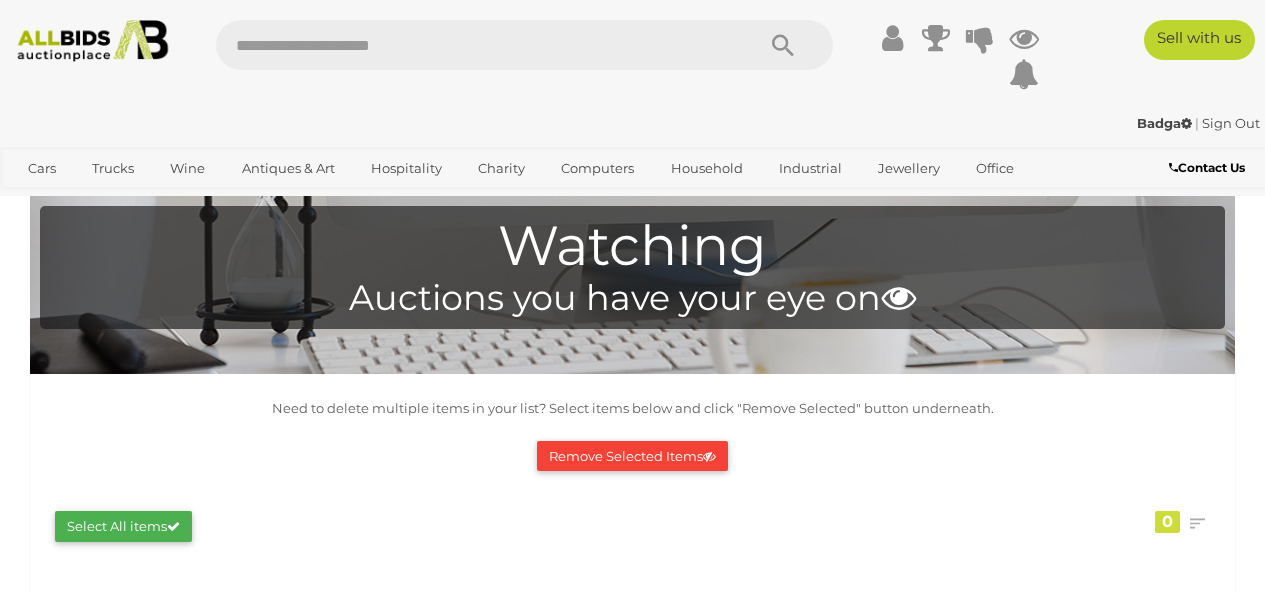 scroll, scrollTop: 0, scrollLeft: 0, axis: both 